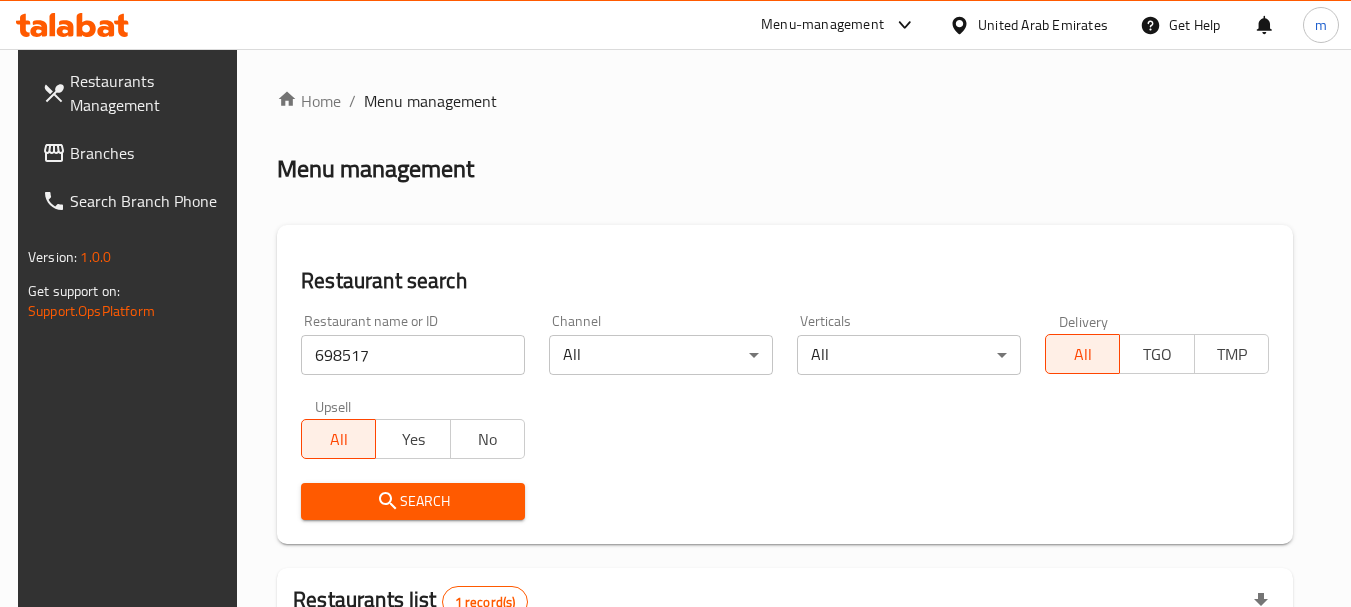 scroll, scrollTop: 260, scrollLeft: 0, axis: vertical 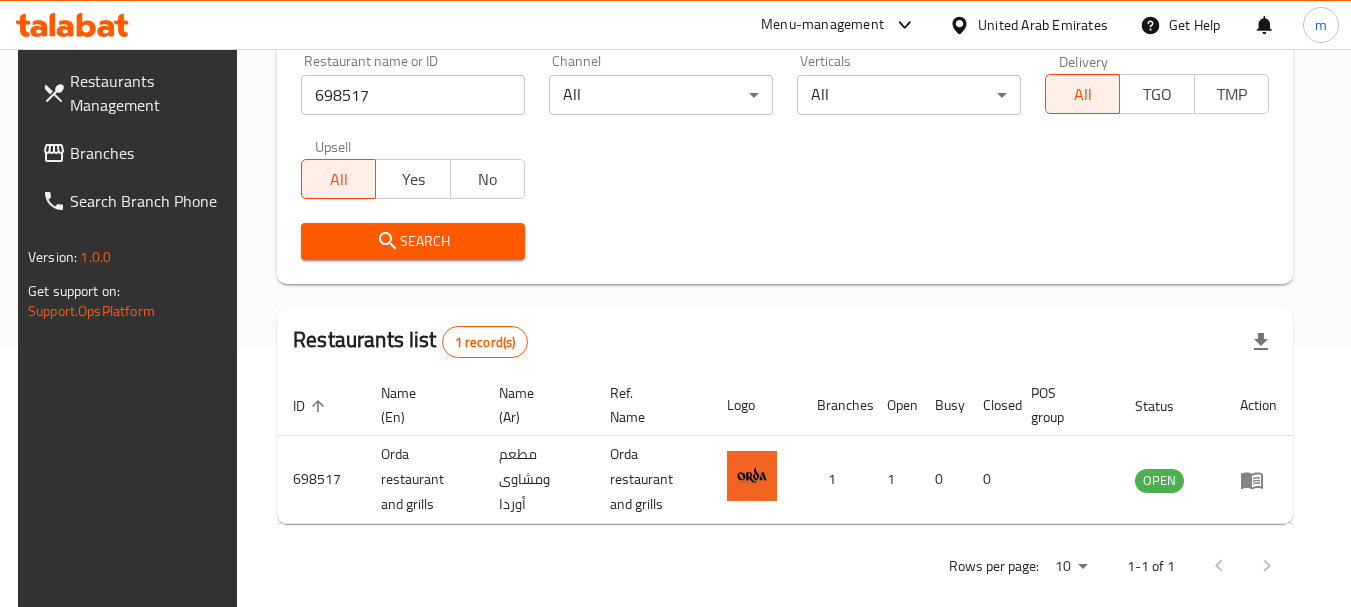 click on "United Arab Emirates" at bounding box center [1043, 25] 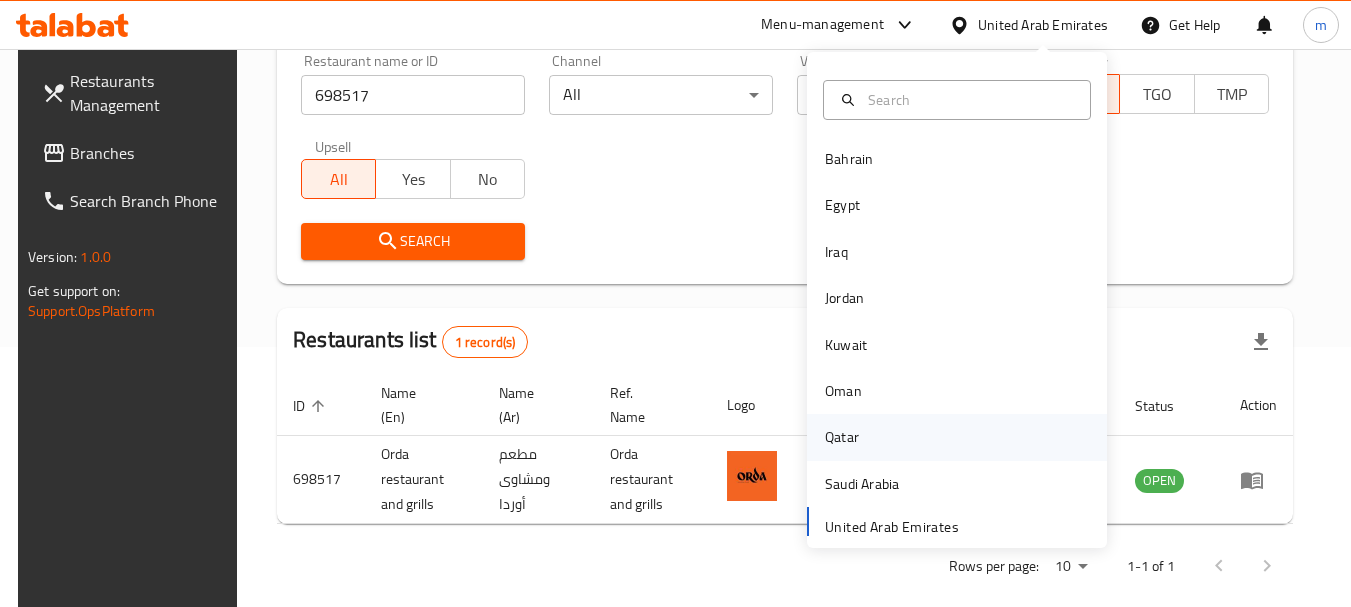 click on "Qatar" at bounding box center [842, 437] 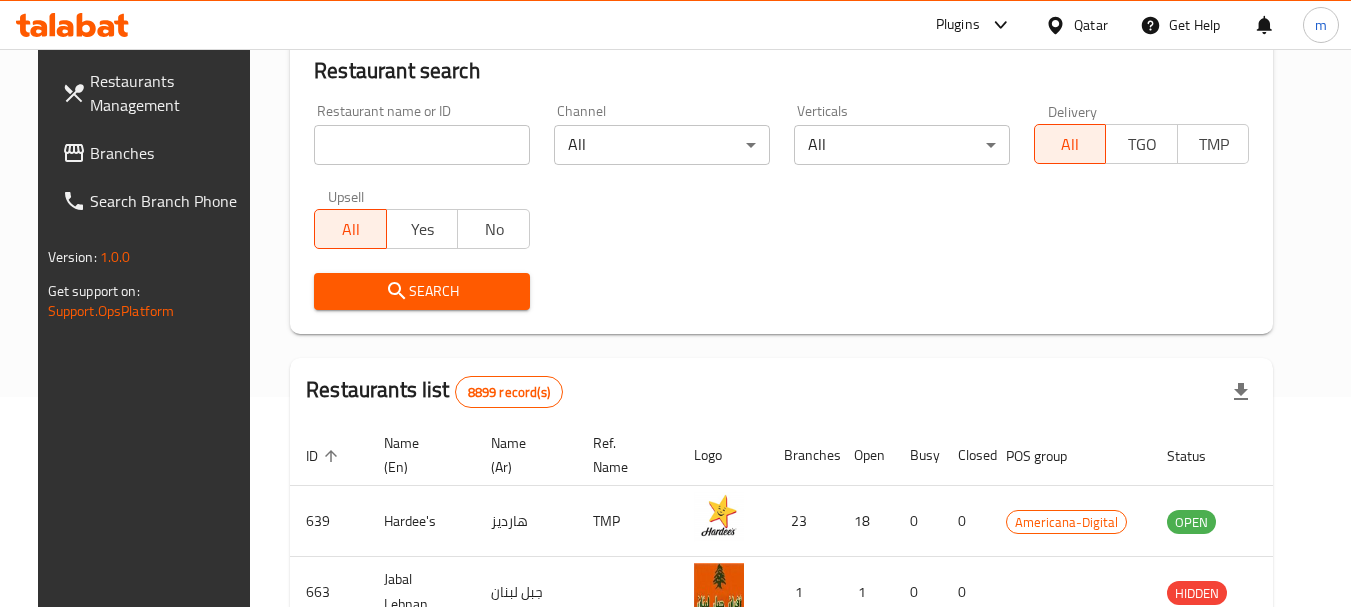 scroll, scrollTop: 260, scrollLeft: 0, axis: vertical 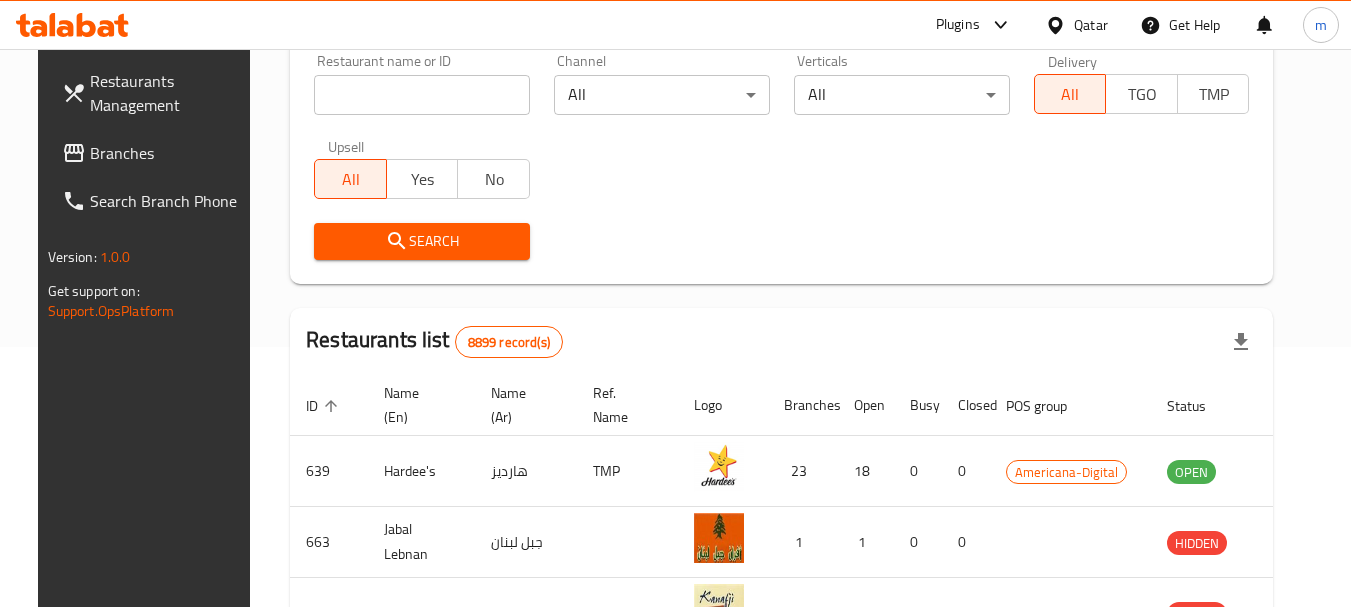 click on "Branches" at bounding box center [169, 153] 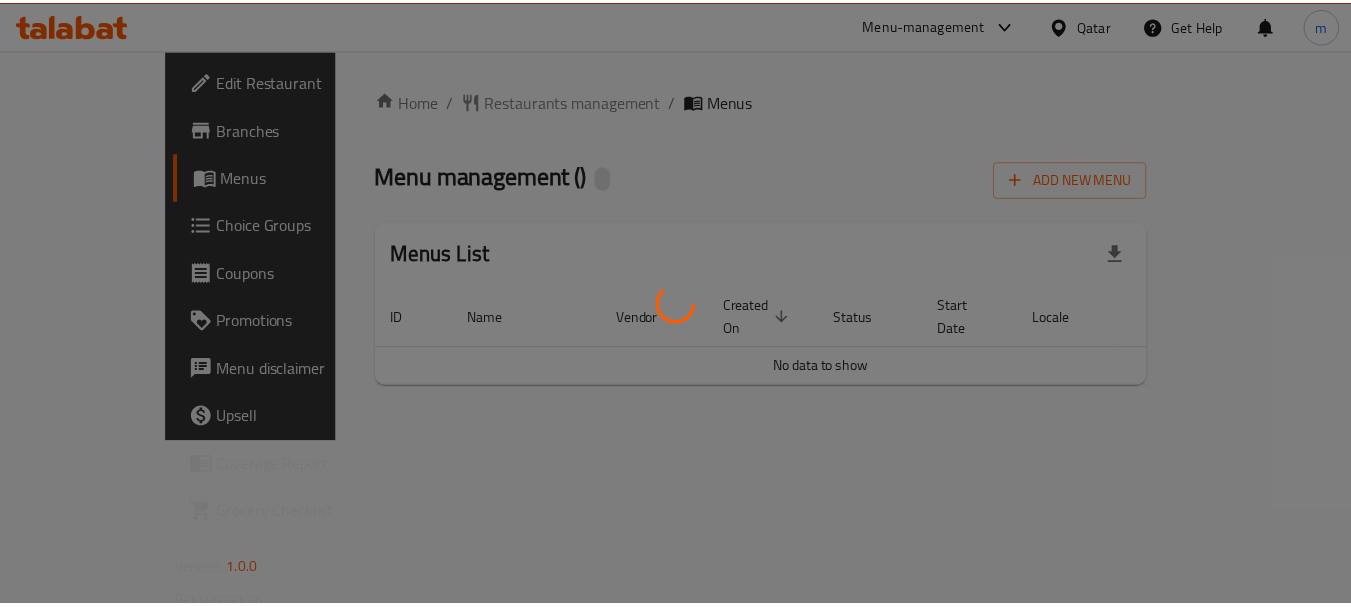 scroll, scrollTop: 0, scrollLeft: 0, axis: both 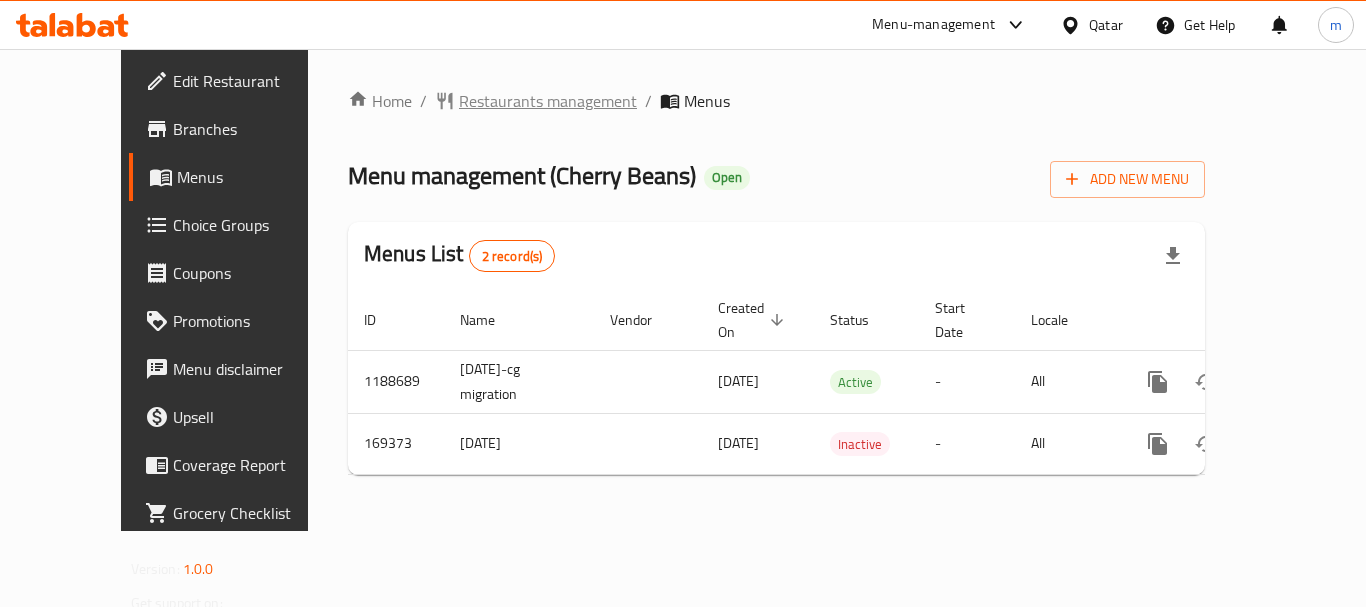 click on "Restaurants management" at bounding box center [548, 101] 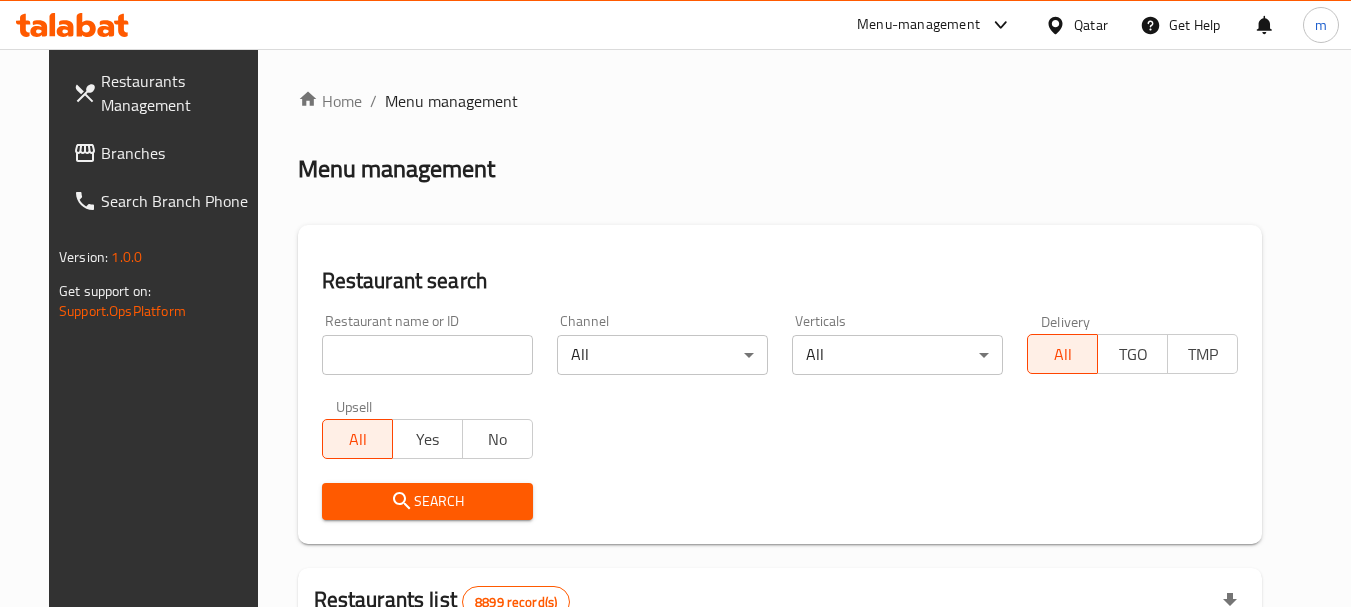 click at bounding box center (675, 303) 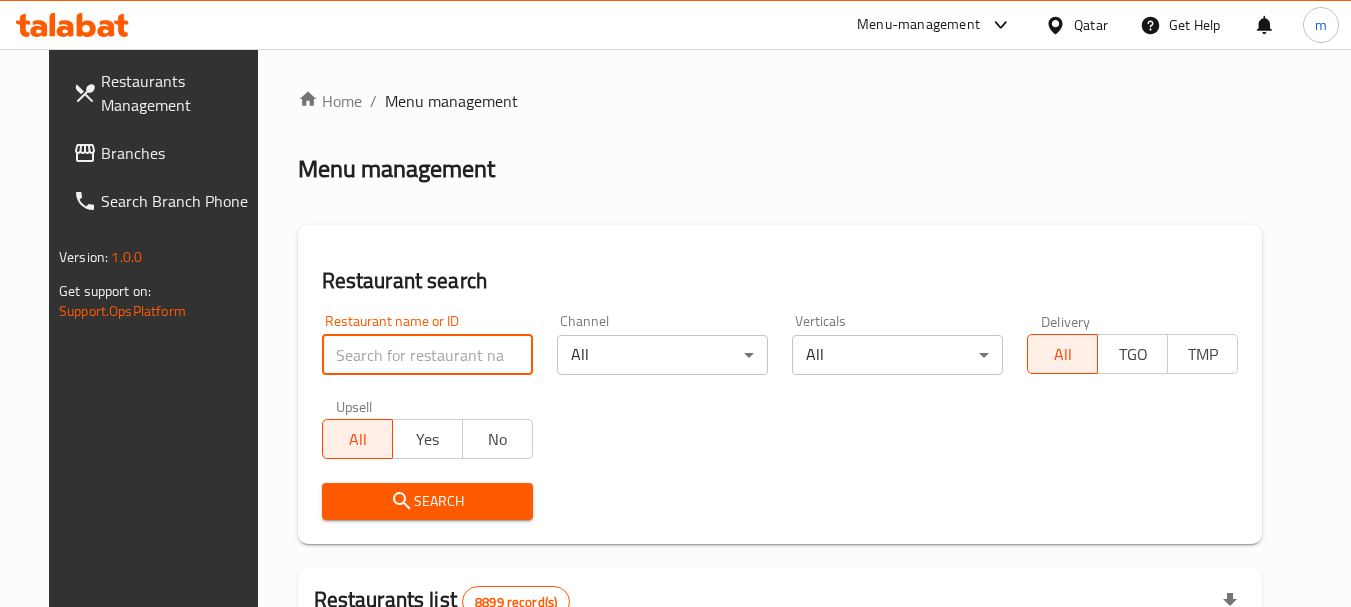 click at bounding box center [427, 355] 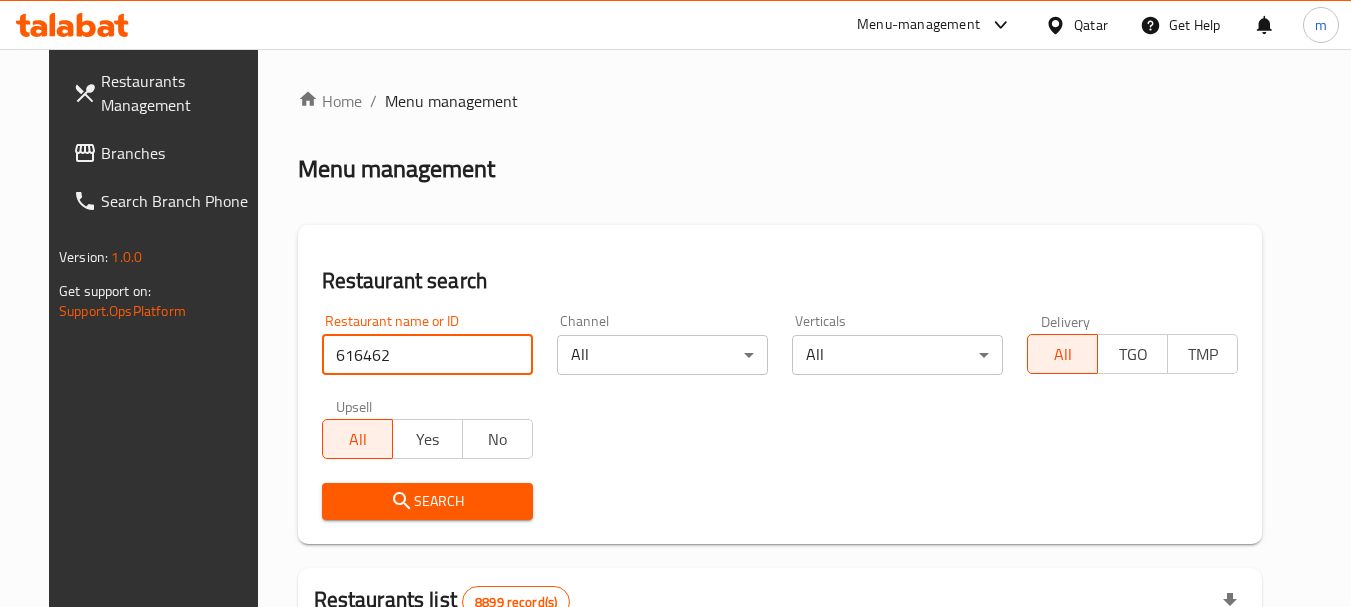 type on "616462" 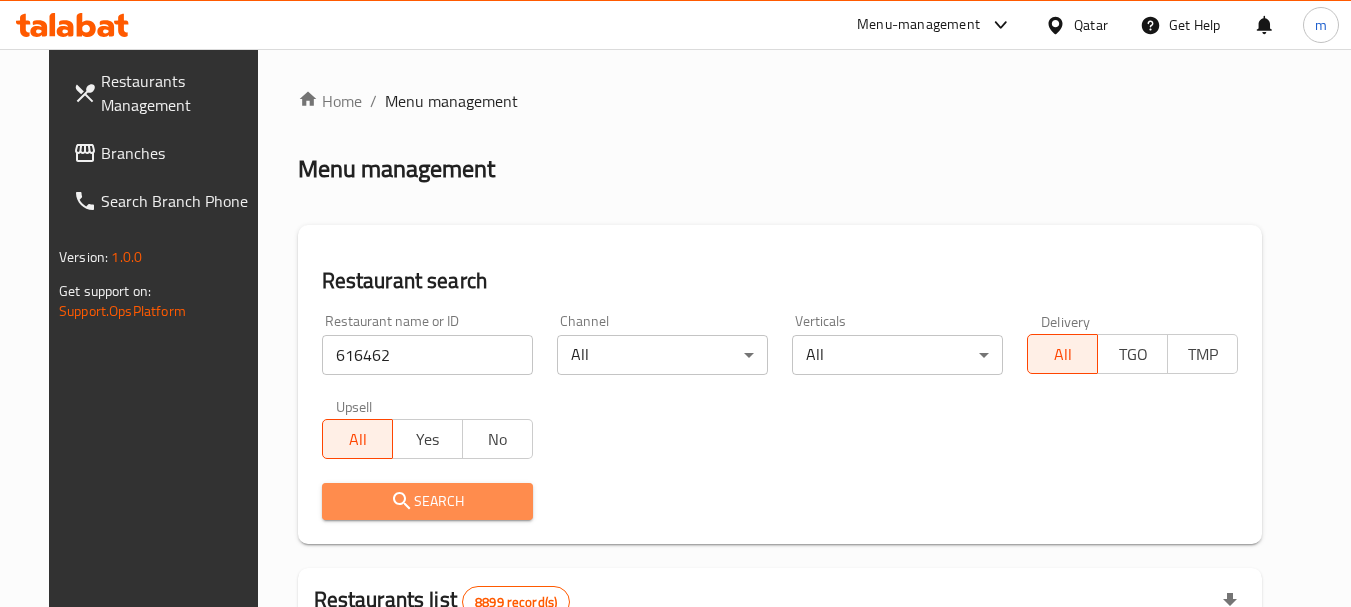 click on "Search" at bounding box center [427, 501] 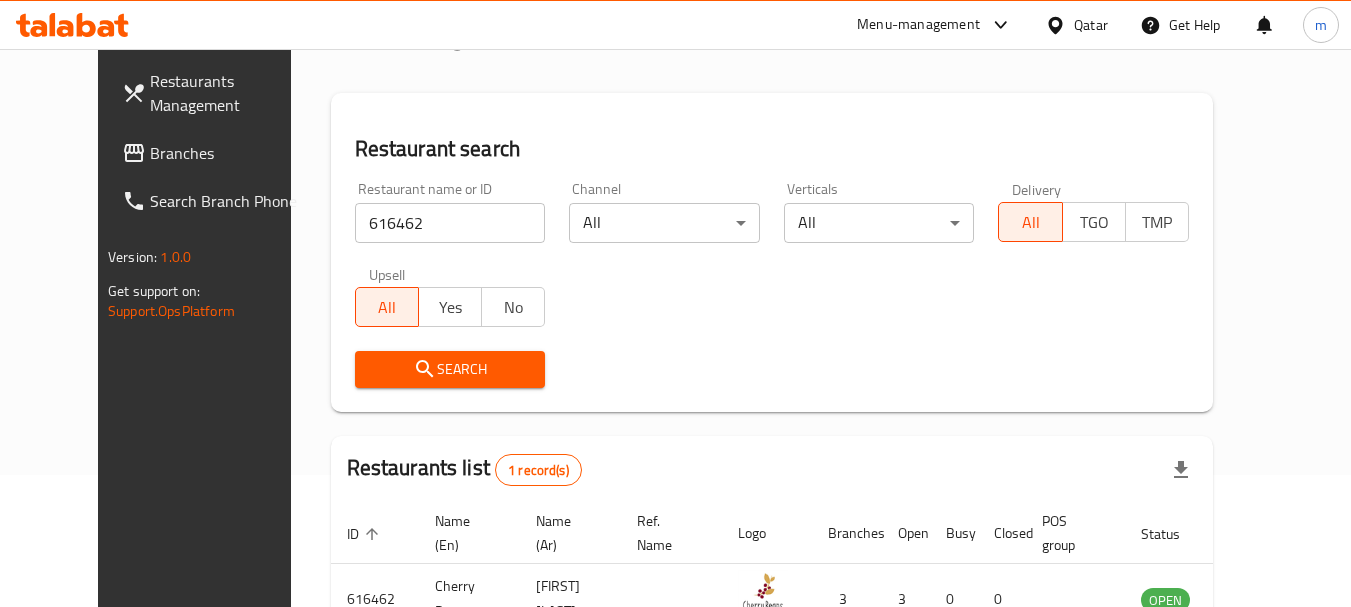 scroll, scrollTop: 236, scrollLeft: 0, axis: vertical 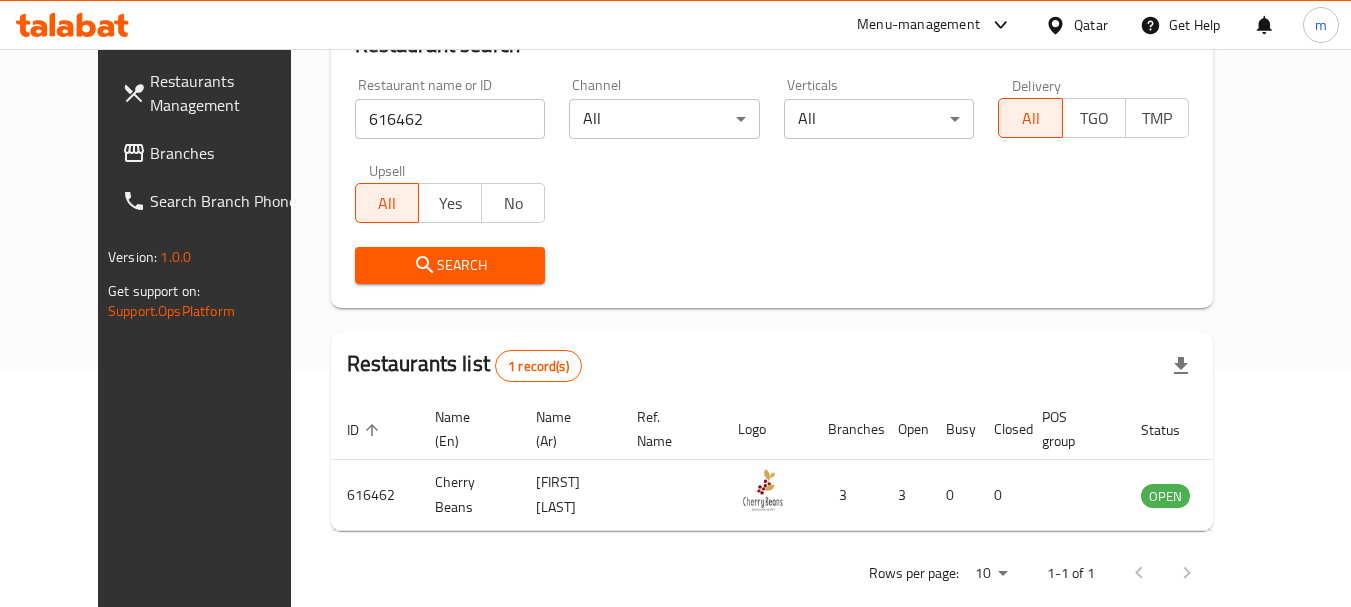 click 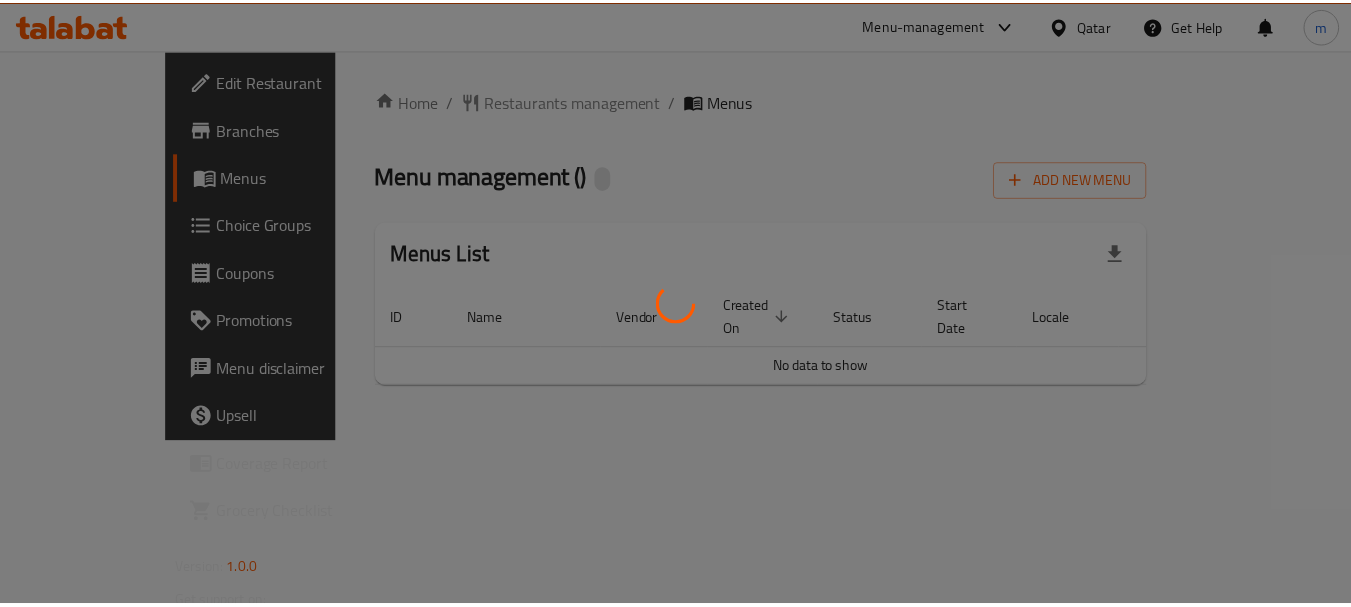 scroll, scrollTop: 0, scrollLeft: 0, axis: both 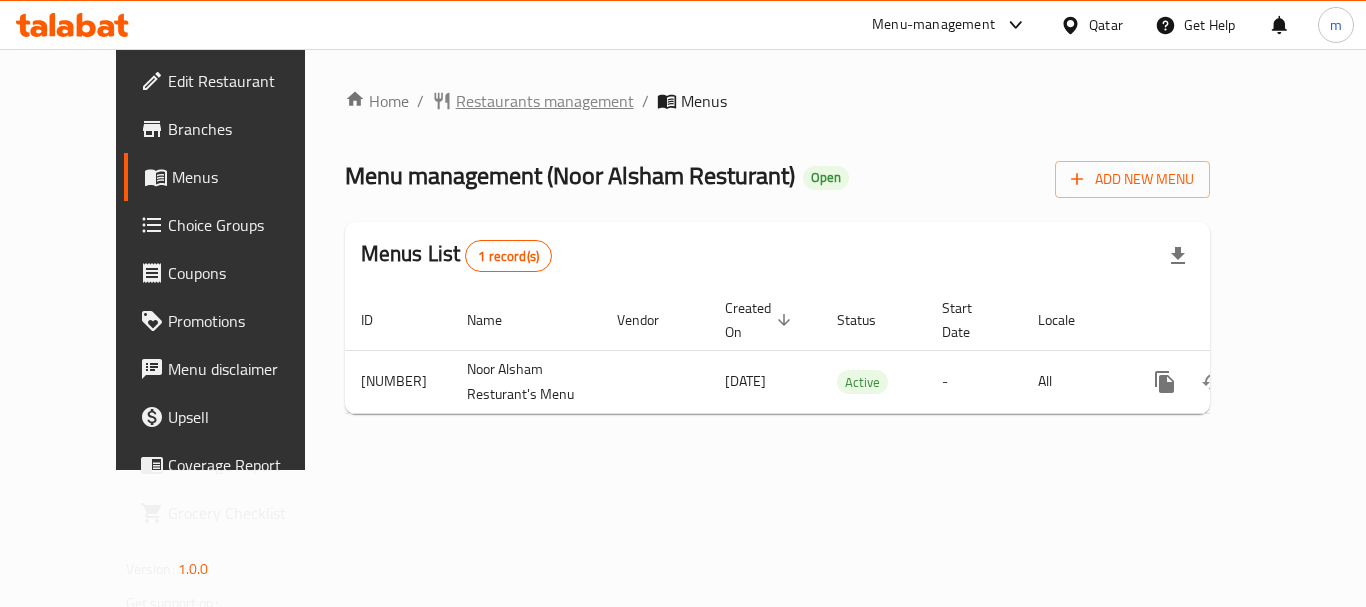 click on "Restaurants management" at bounding box center [545, 101] 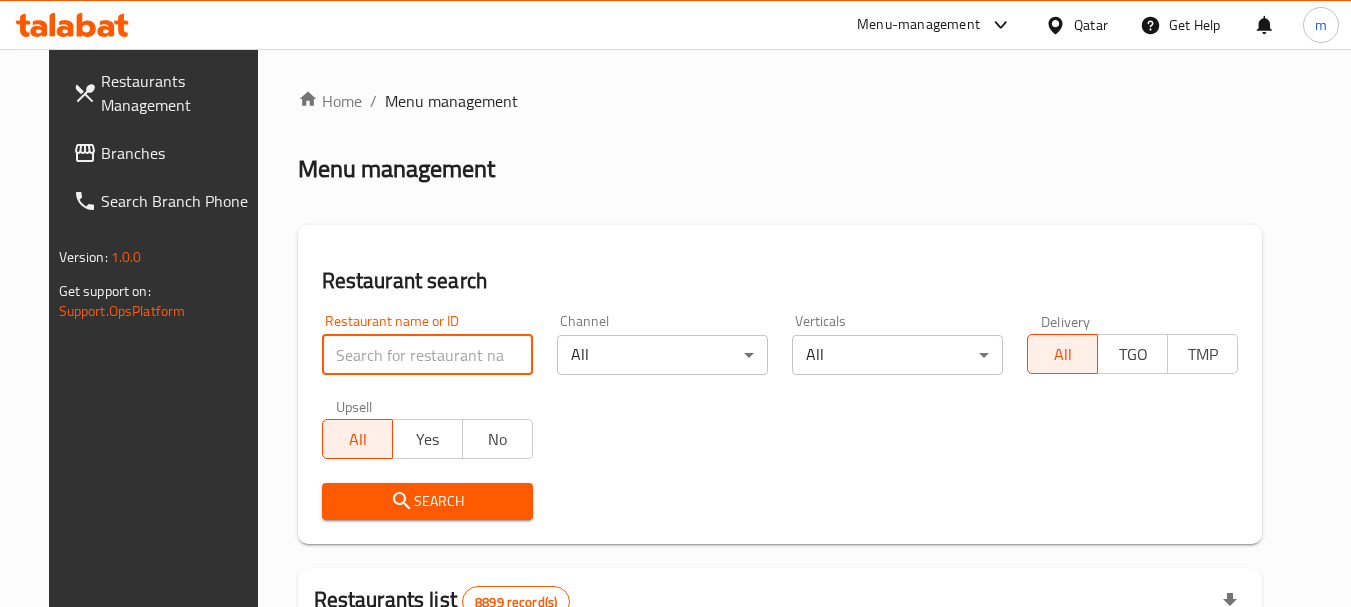 paste on "701262" 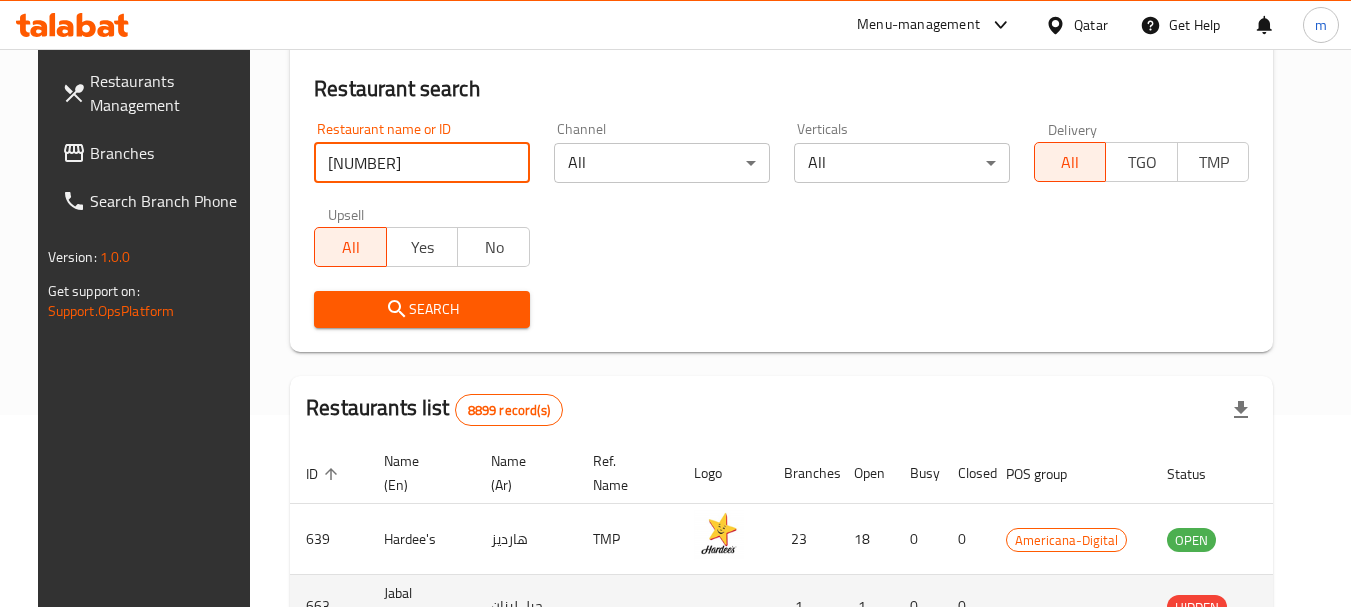 scroll, scrollTop: 400, scrollLeft: 0, axis: vertical 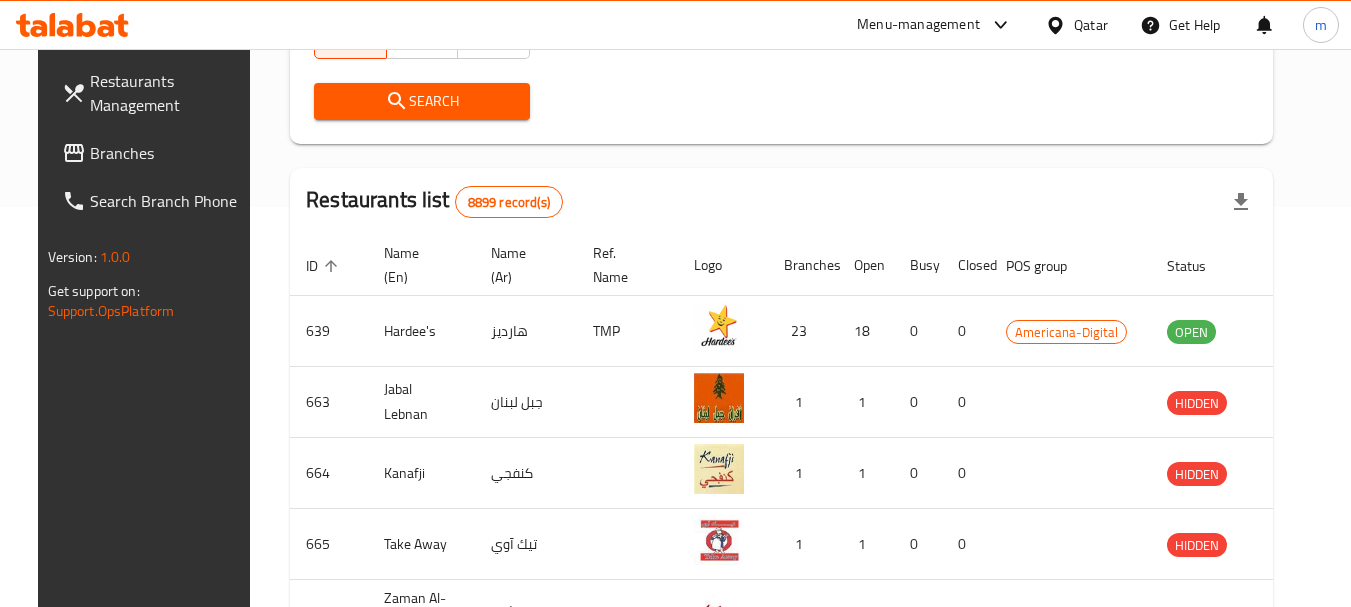 type on "701262" 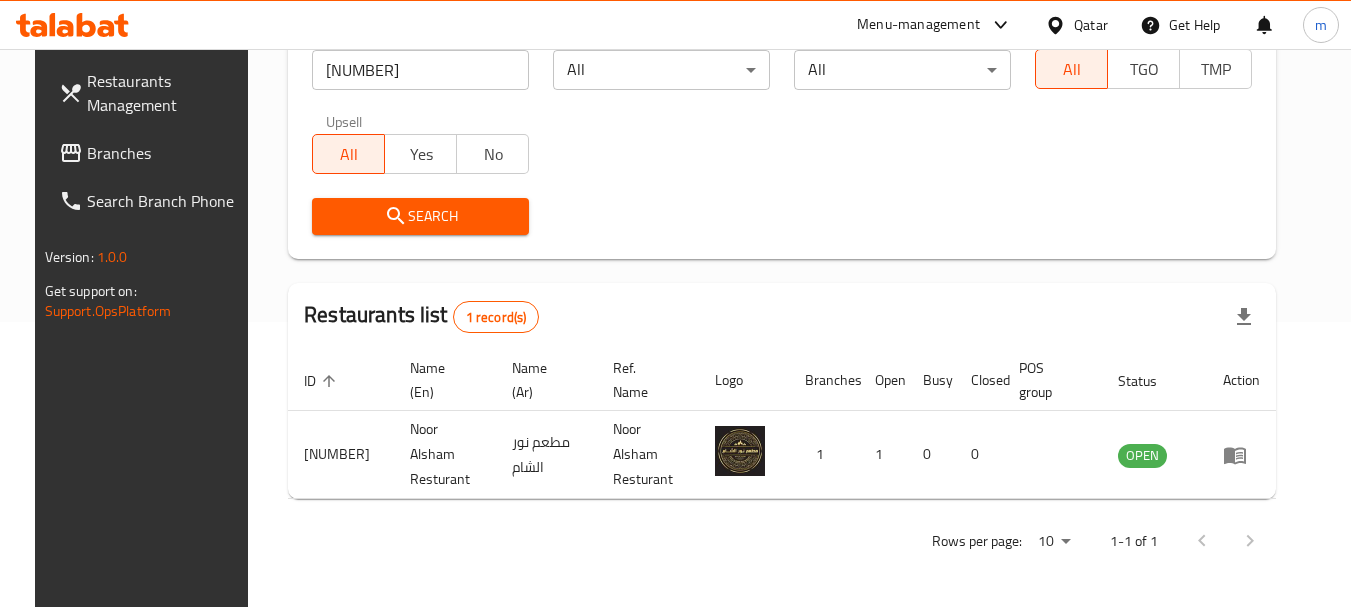 scroll, scrollTop: 268, scrollLeft: 0, axis: vertical 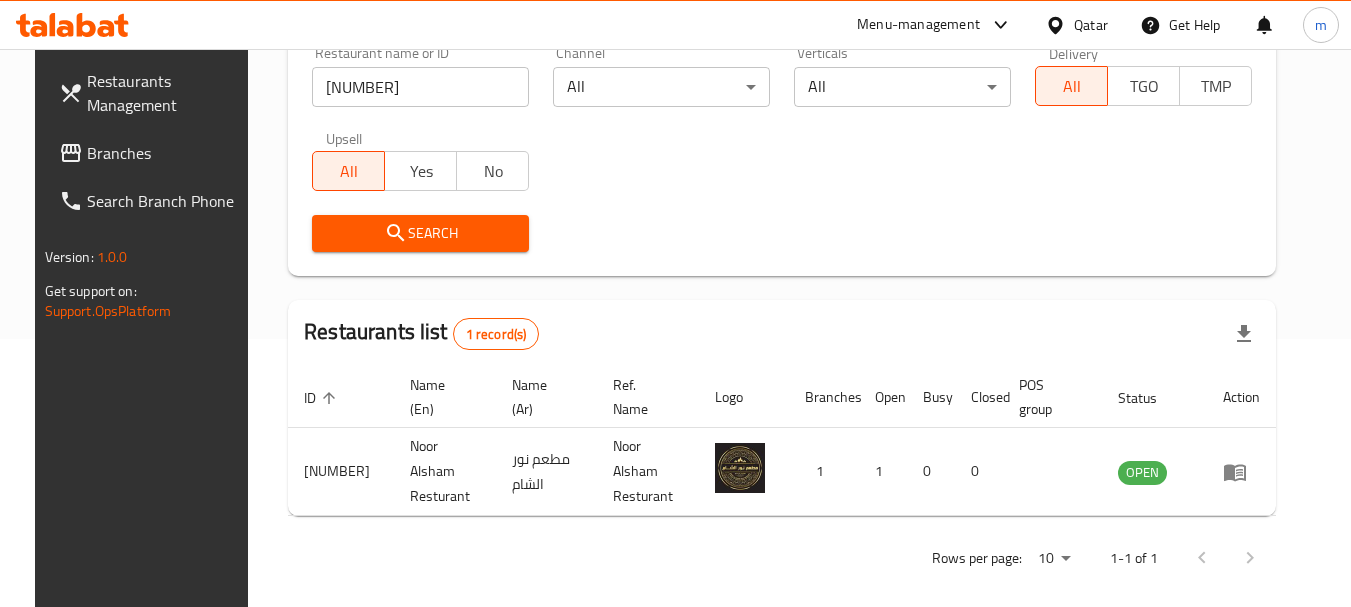 click on "Qatar" at bounding box center [1091, 25] 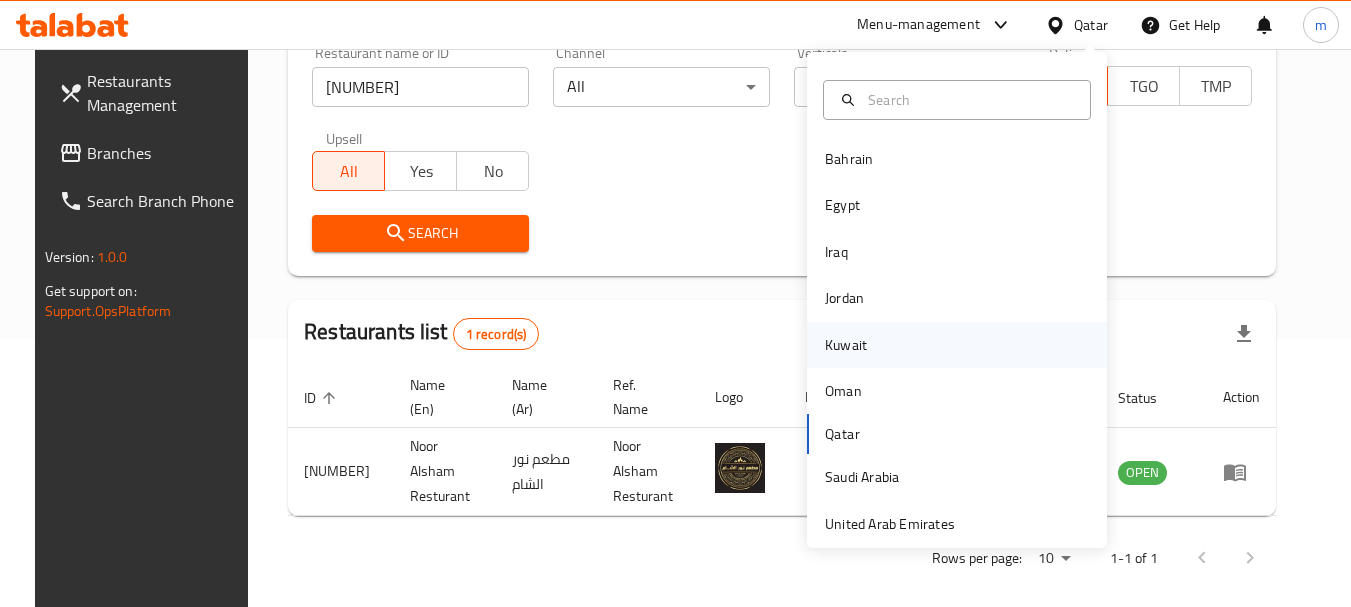 click on "Kuwait" at bounding box center (846, 345) 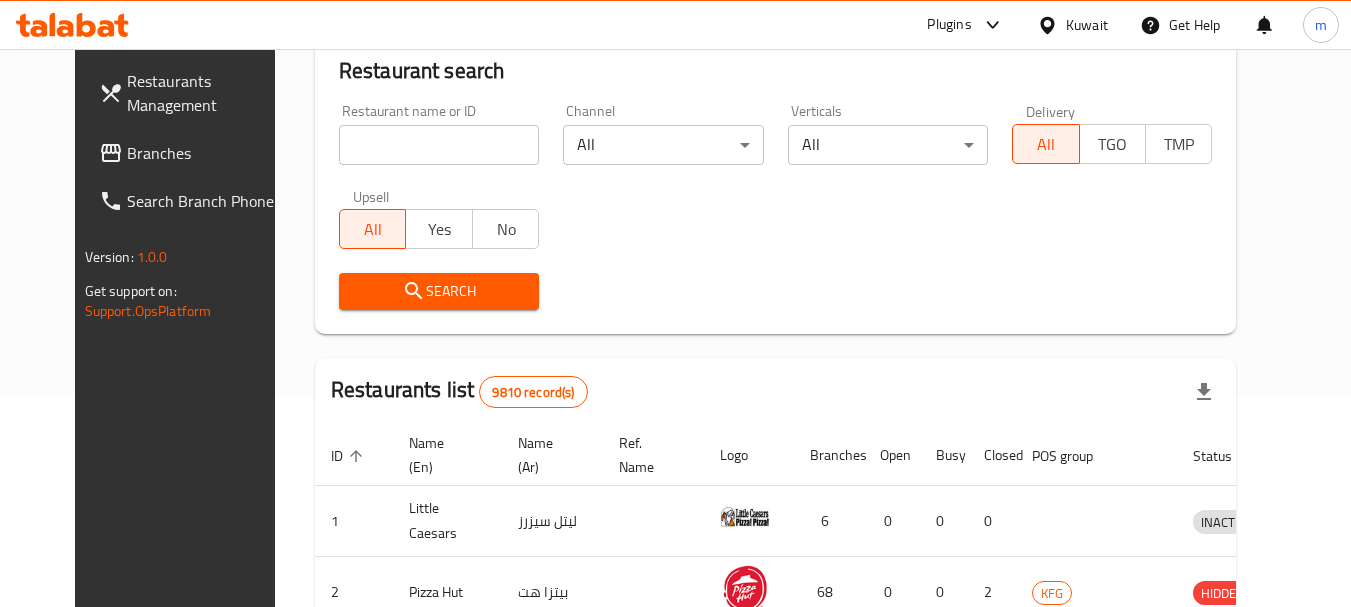 scroll, scrollTop: 268, scrollLeft: 0, axis: vertical 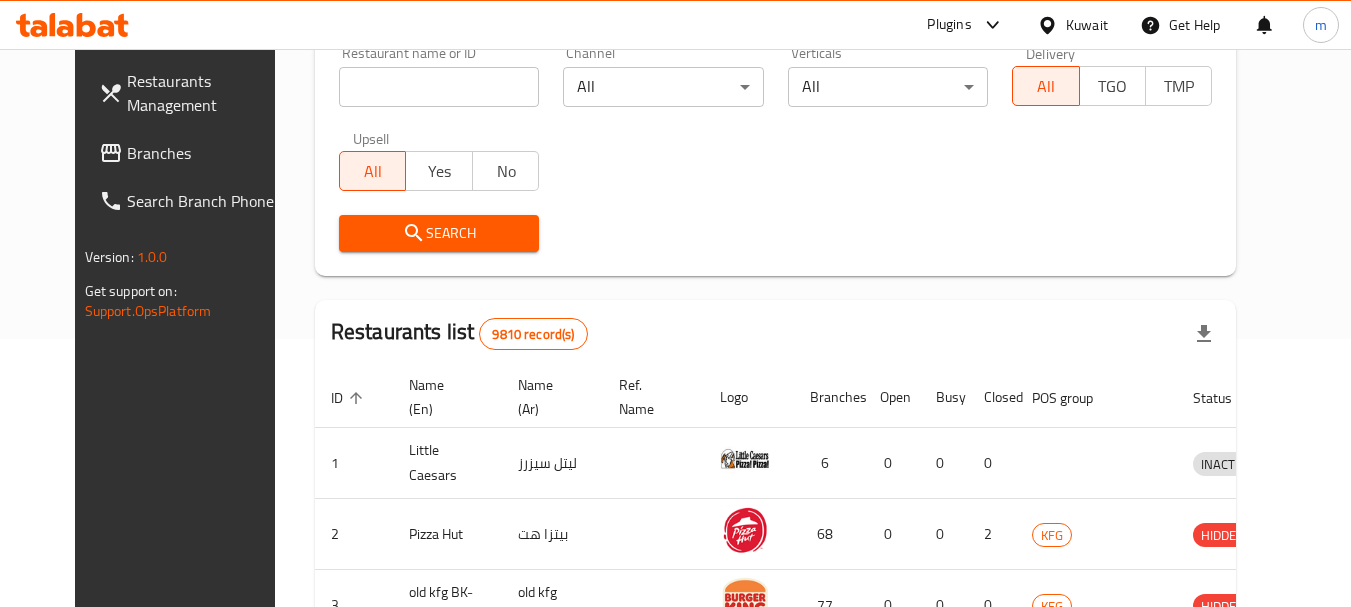 click on "Branches" at bounding box center [206, 153] 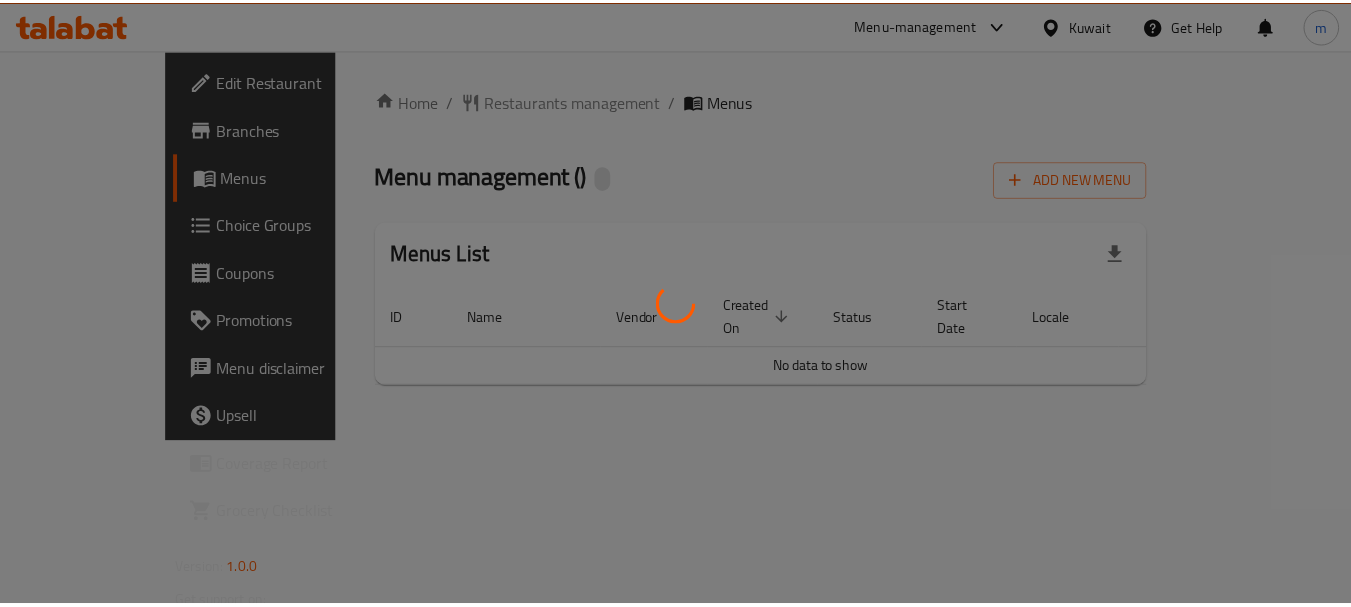 scroll, scrollTop: 0, scrollLeft: 0, axis: both 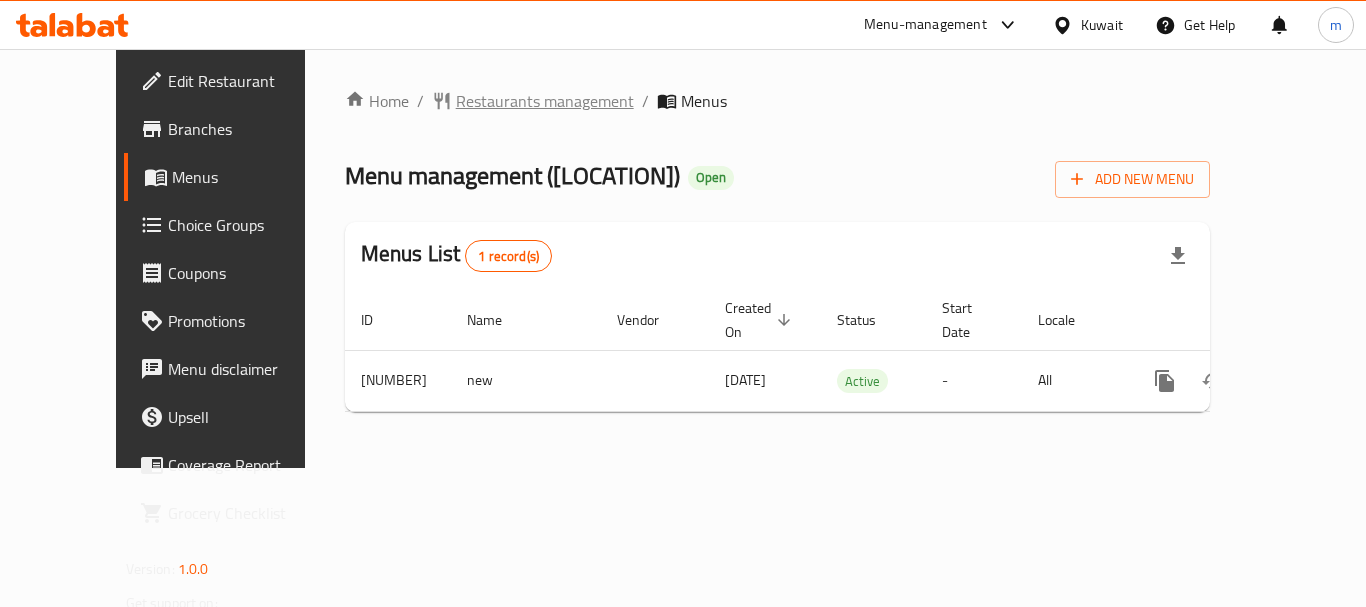 click on "Restaurants management" at bounding box center (545, 101) 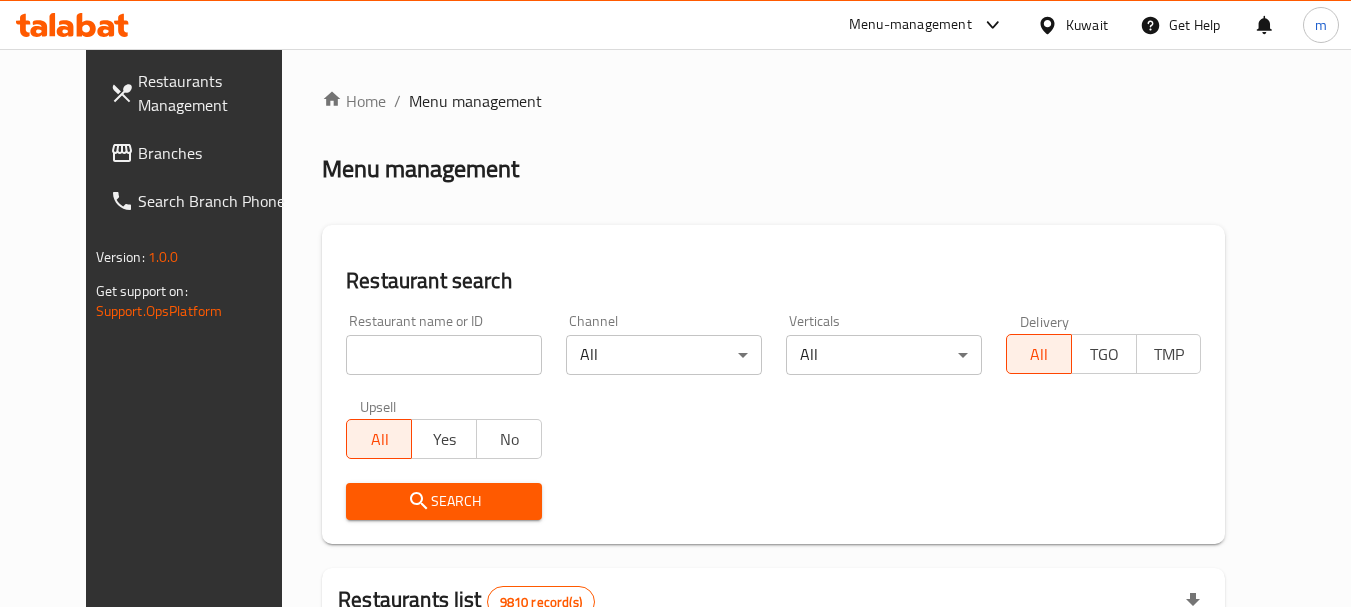 click at bounding box center [444, 355] 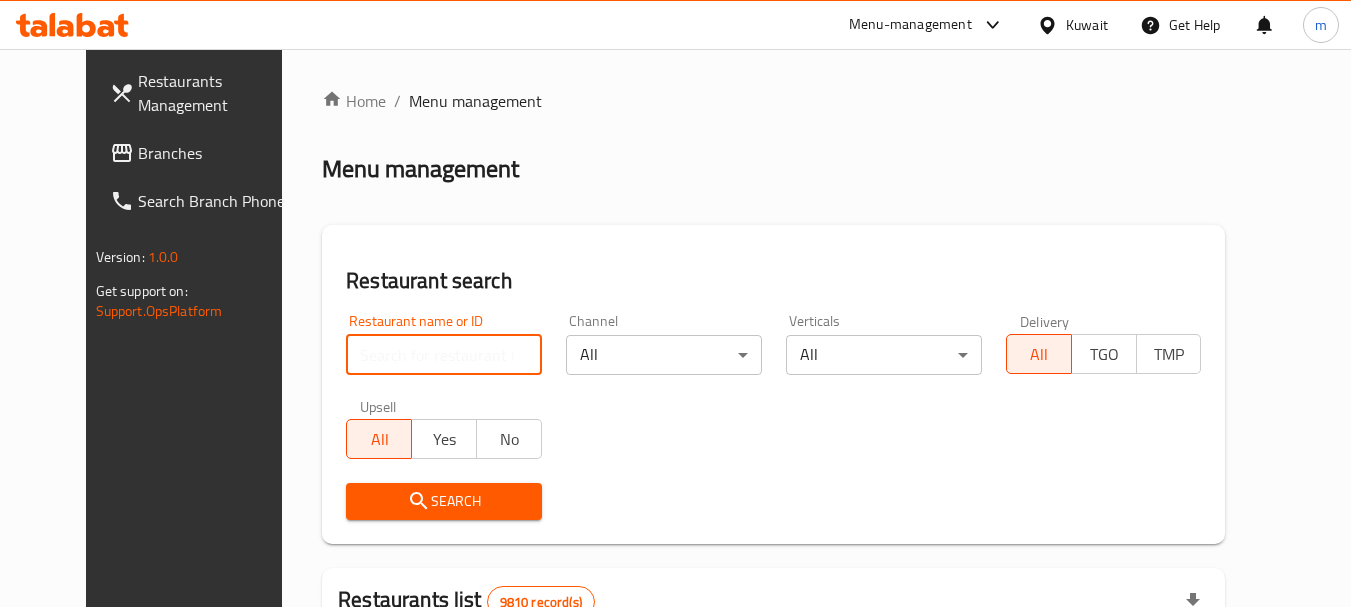 paste on "690155" 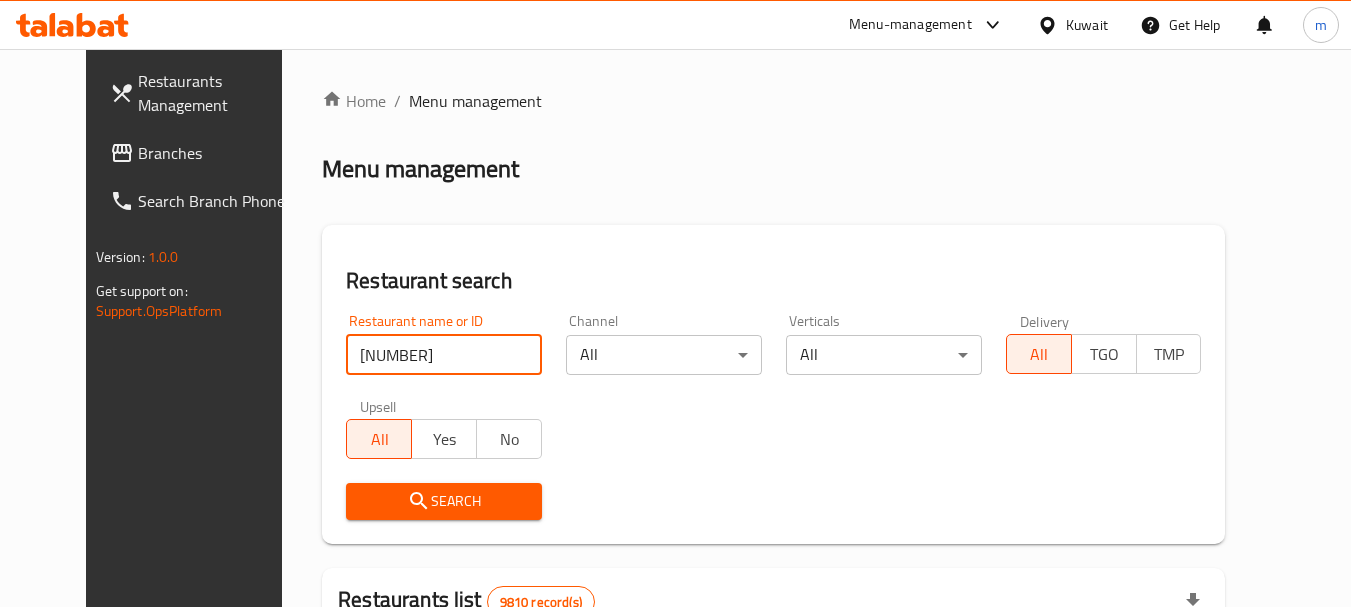 type on "690155" 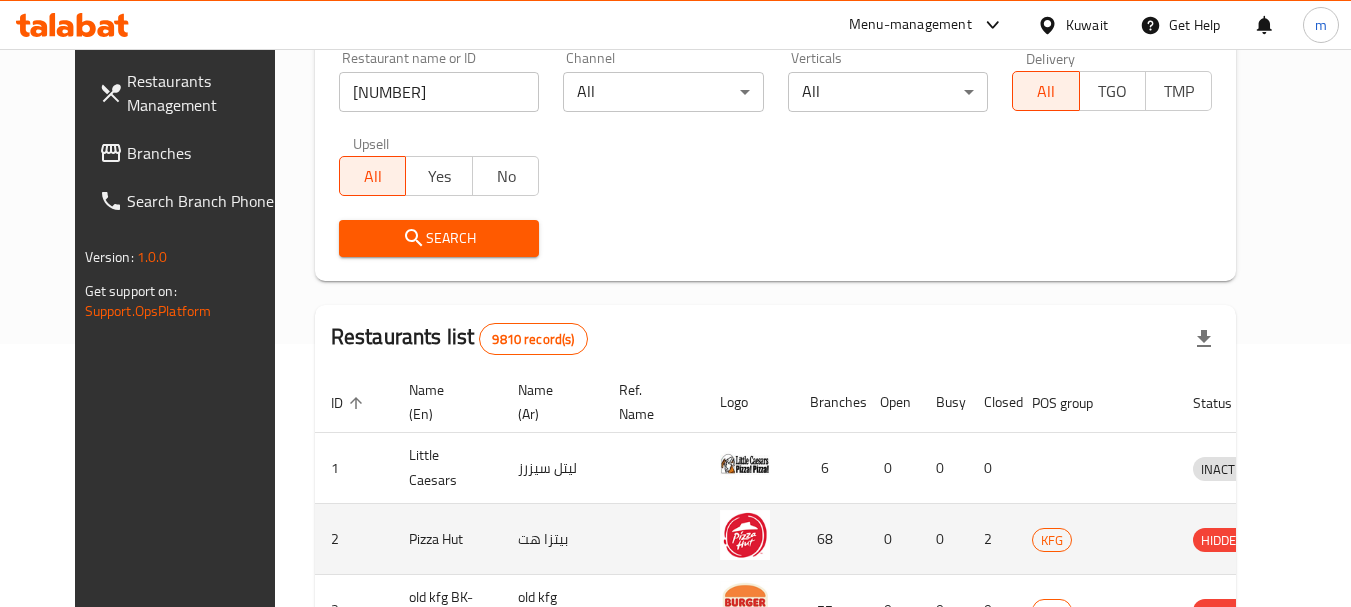 scroll, scrollTop: 0, scrollLeft: 0, axis: both 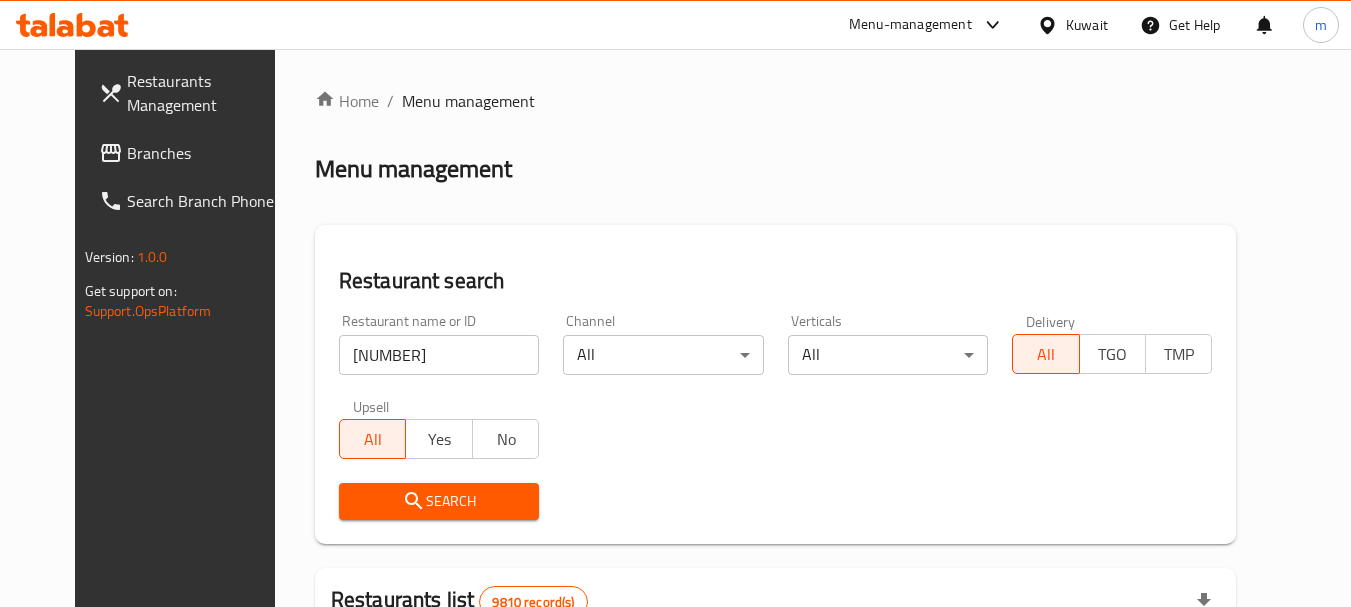 click on "Search" at bounding box center (439, 501) 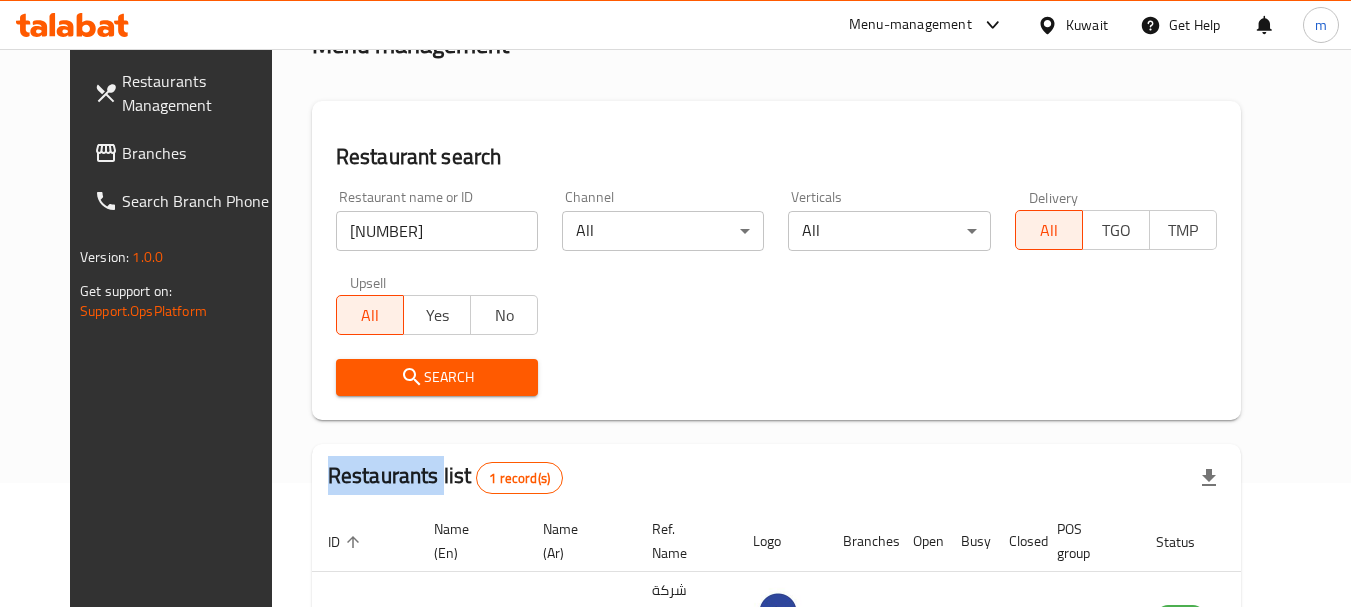 scroll, scrollTop: 260, scrollLeft: 0, axis: vertical 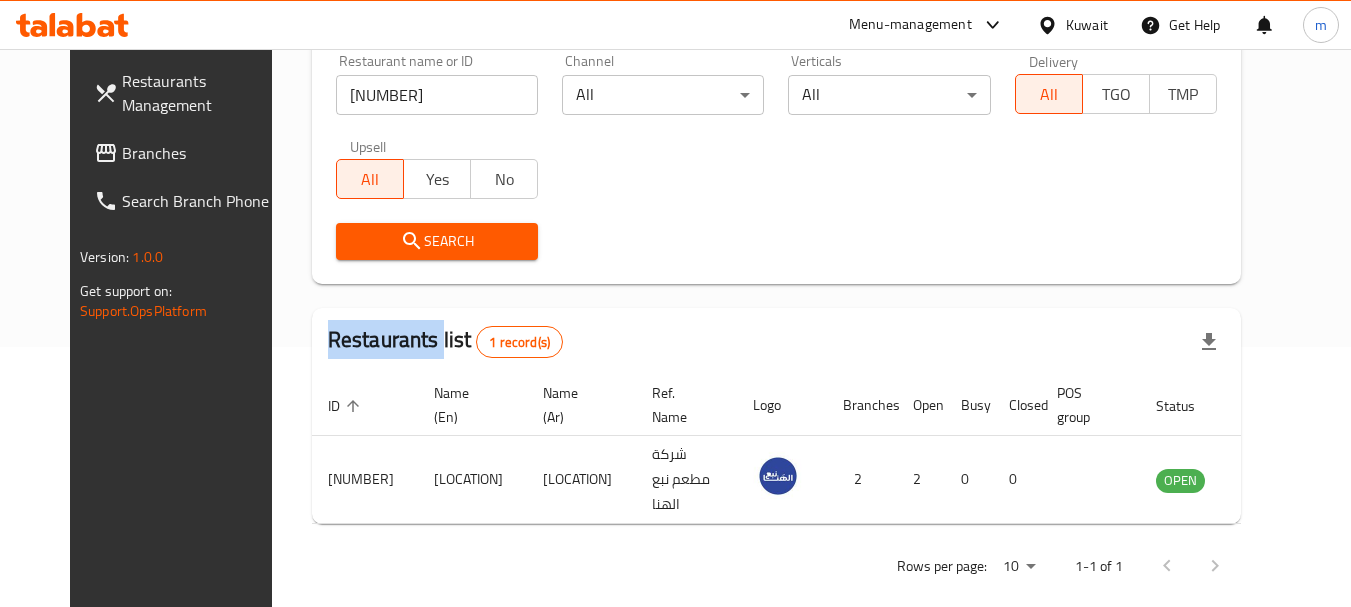 click 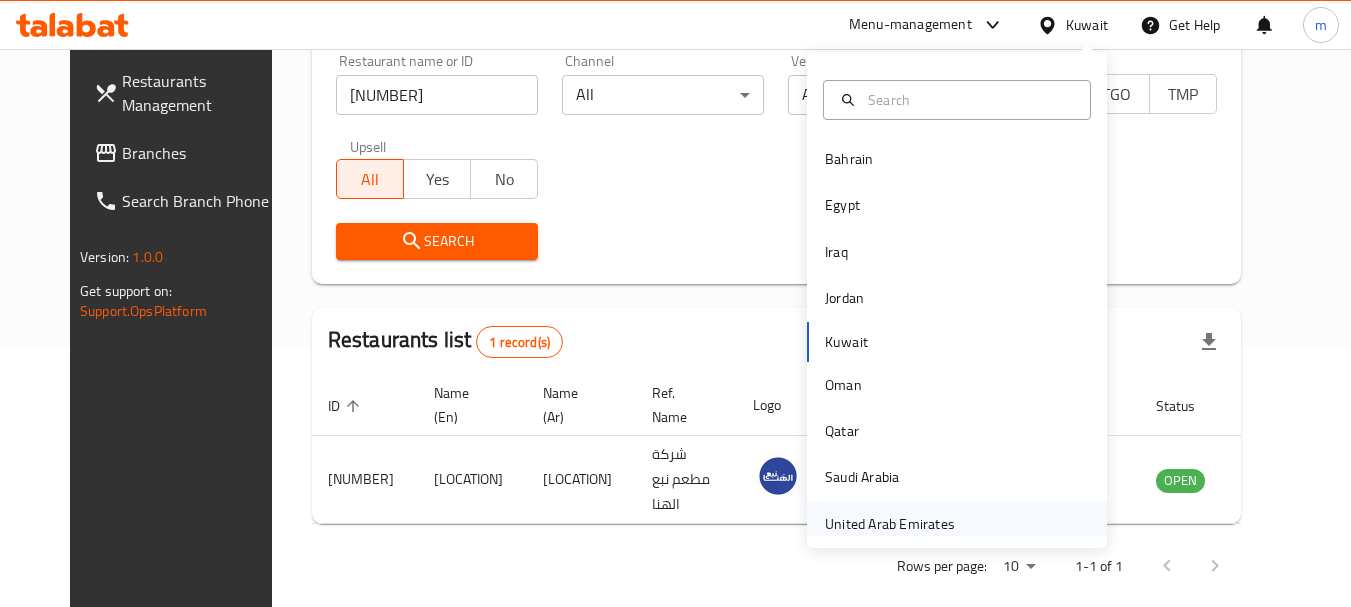 click on "United Arab Emirates" at bounding box center (890, 524) 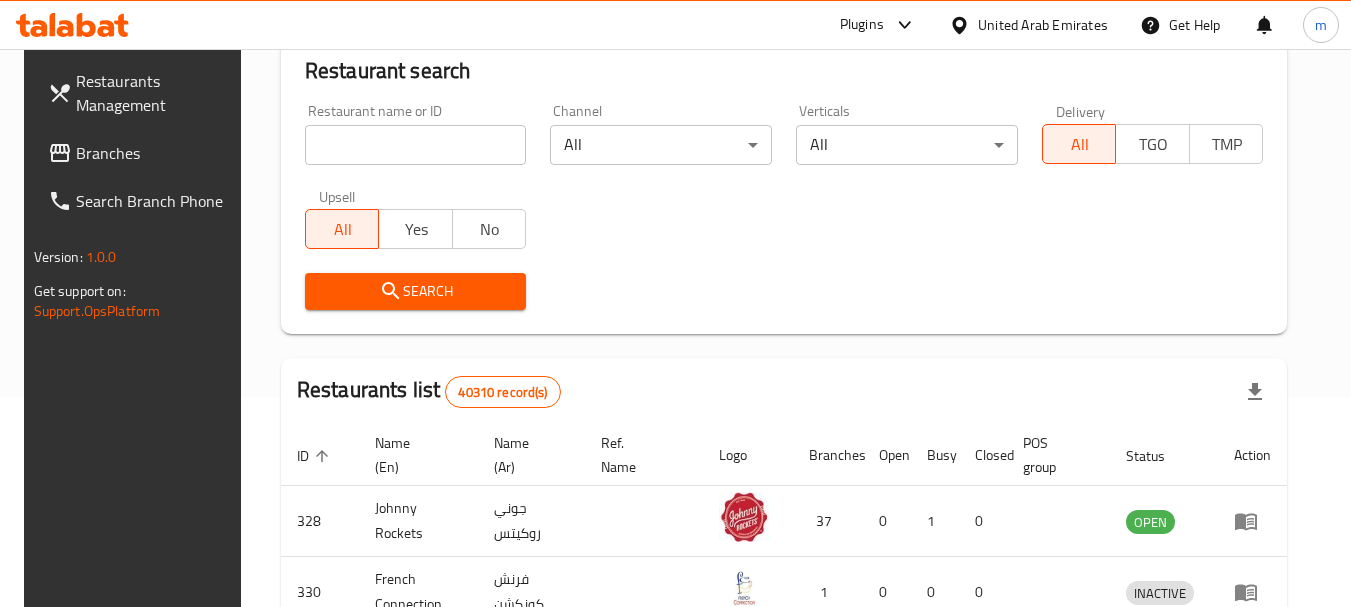 scroll, scrollTop: 260, scrollLeft: 0, axis: vertical 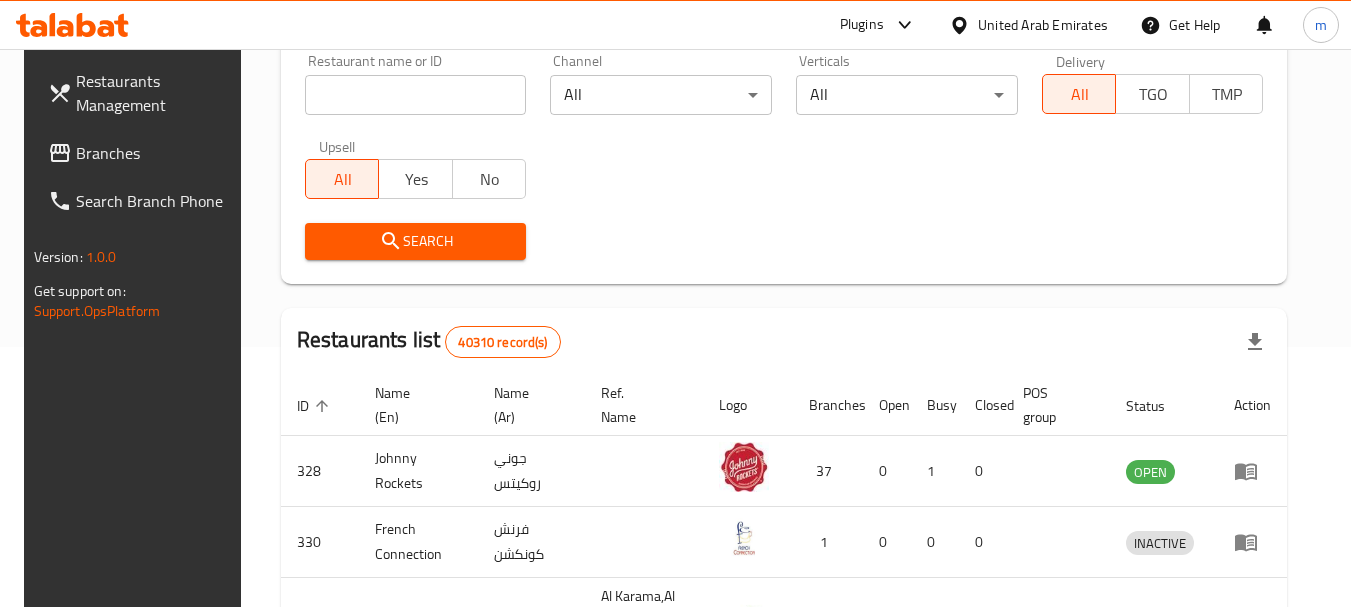 click on "Branches" at bounding box center (155, 153) 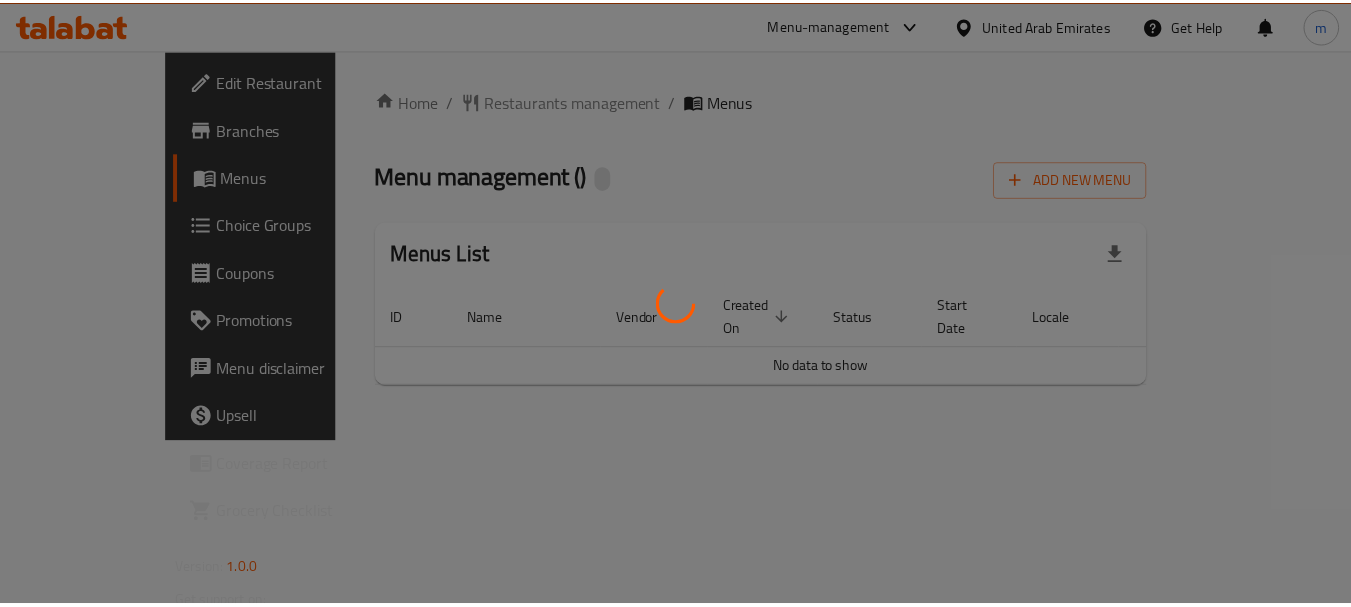 scroll, scrollTop: 0, scrollLeft: 0, axis: both 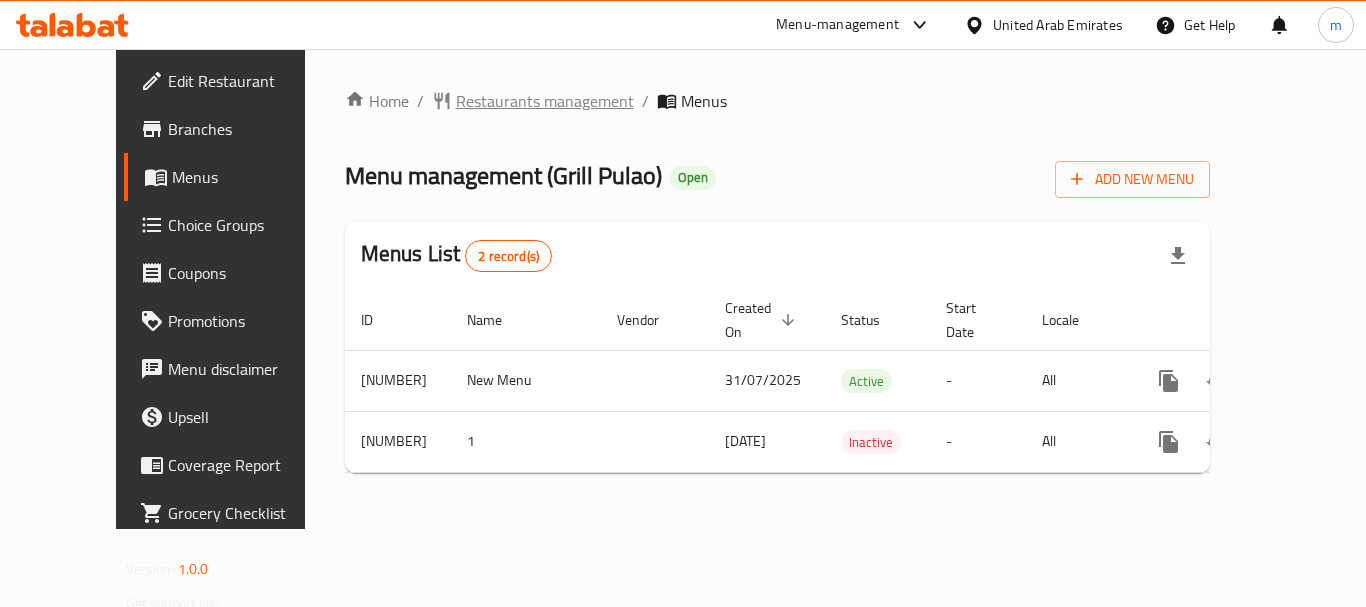 click on "Restaurants management" at bounding box center [545, 101] 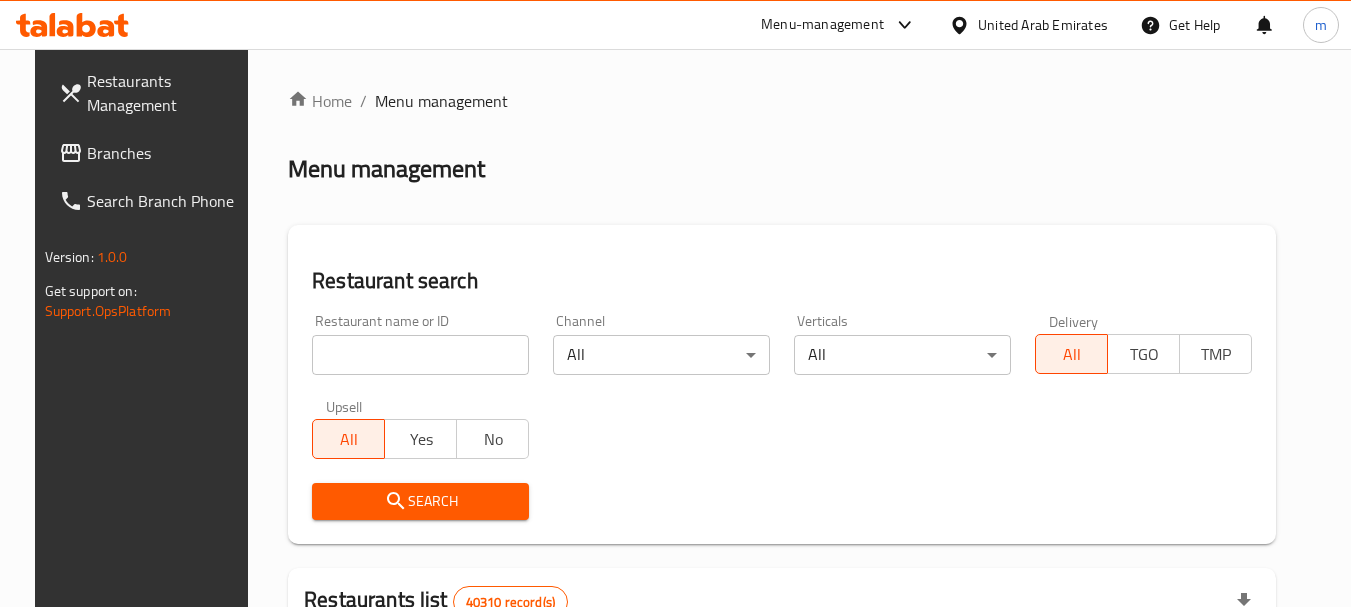 click at bounding box center (420, 355) 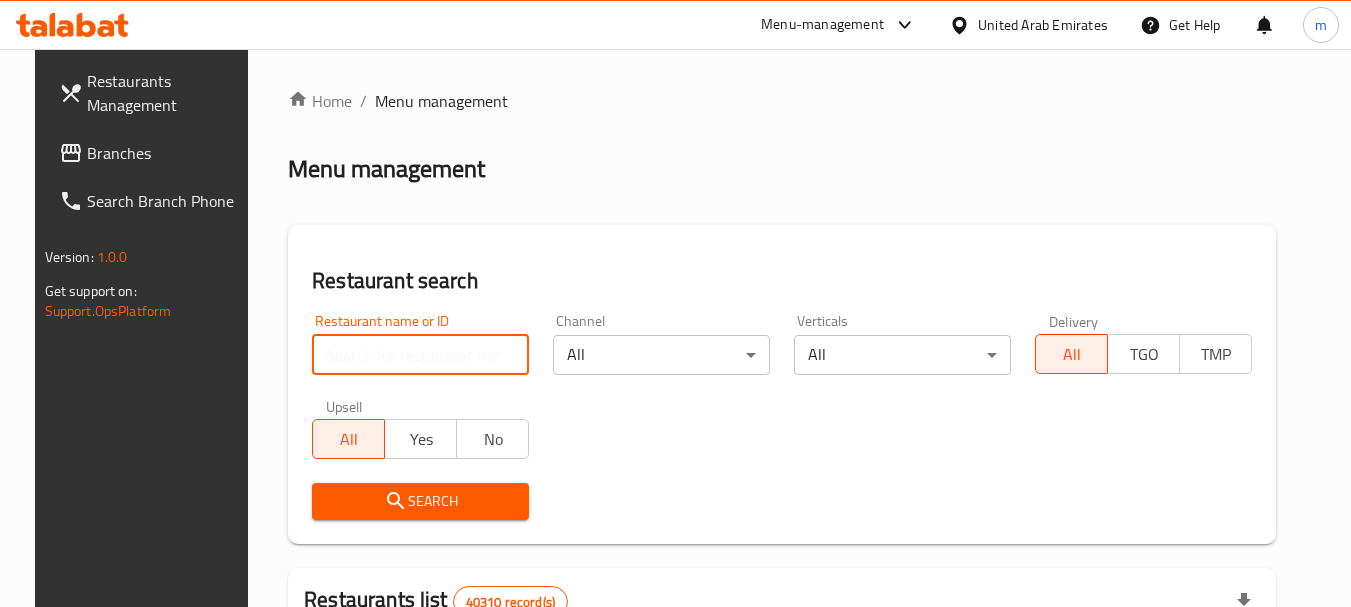 paste on "696161" 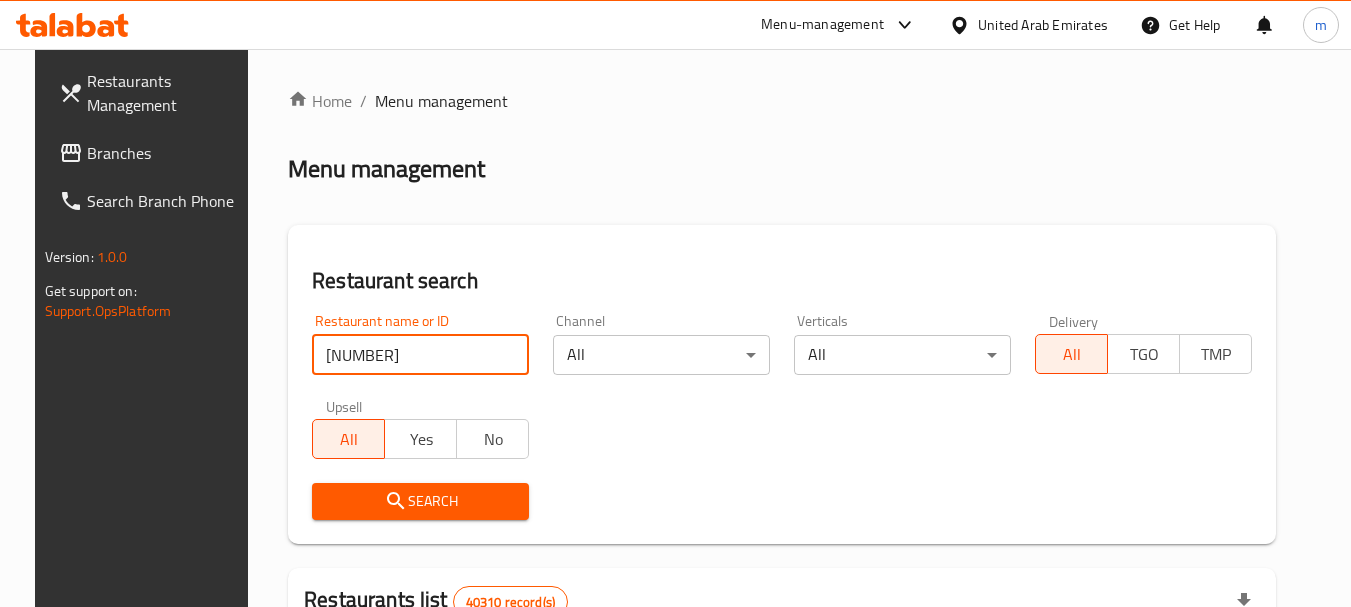 type on "696161" 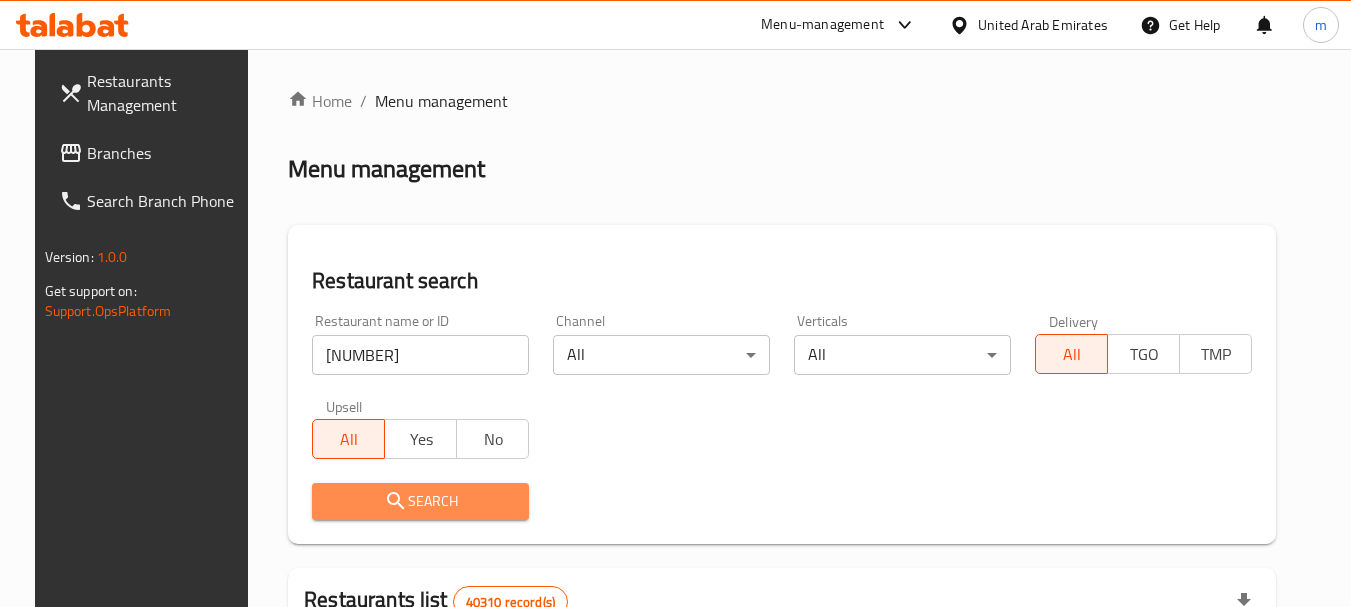 click on "Search" at bounding box center [420, 501] 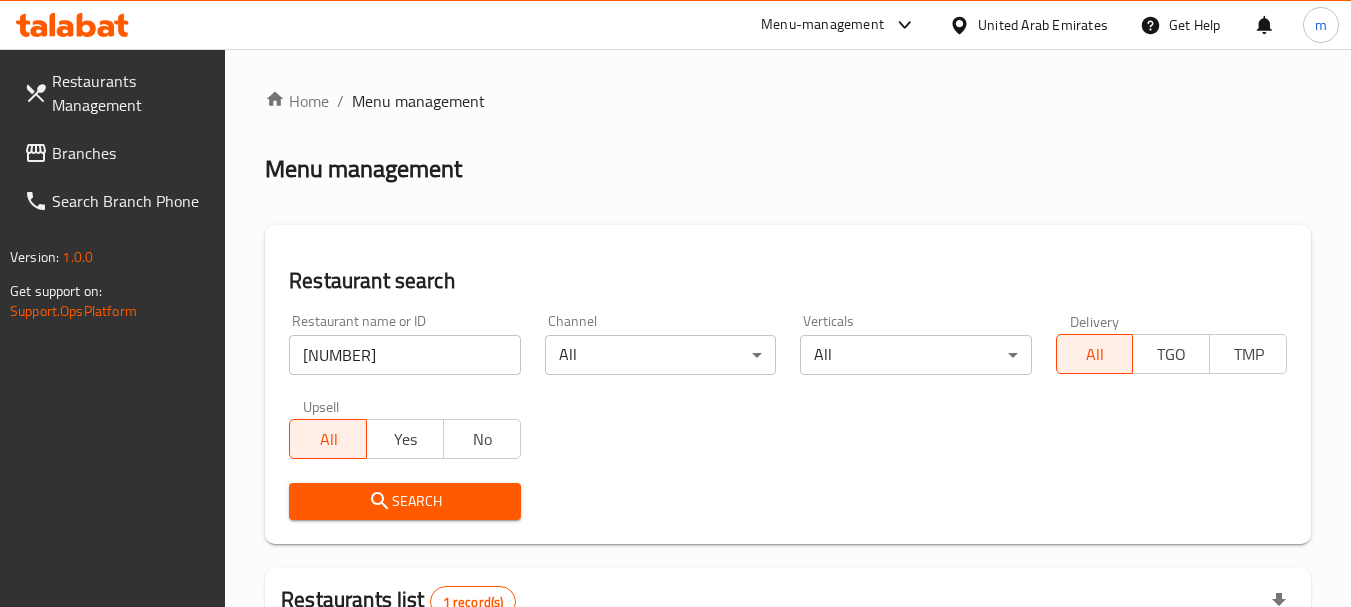 scroll, scrollTop: 285, scrollLeft: 0, axis: vertical 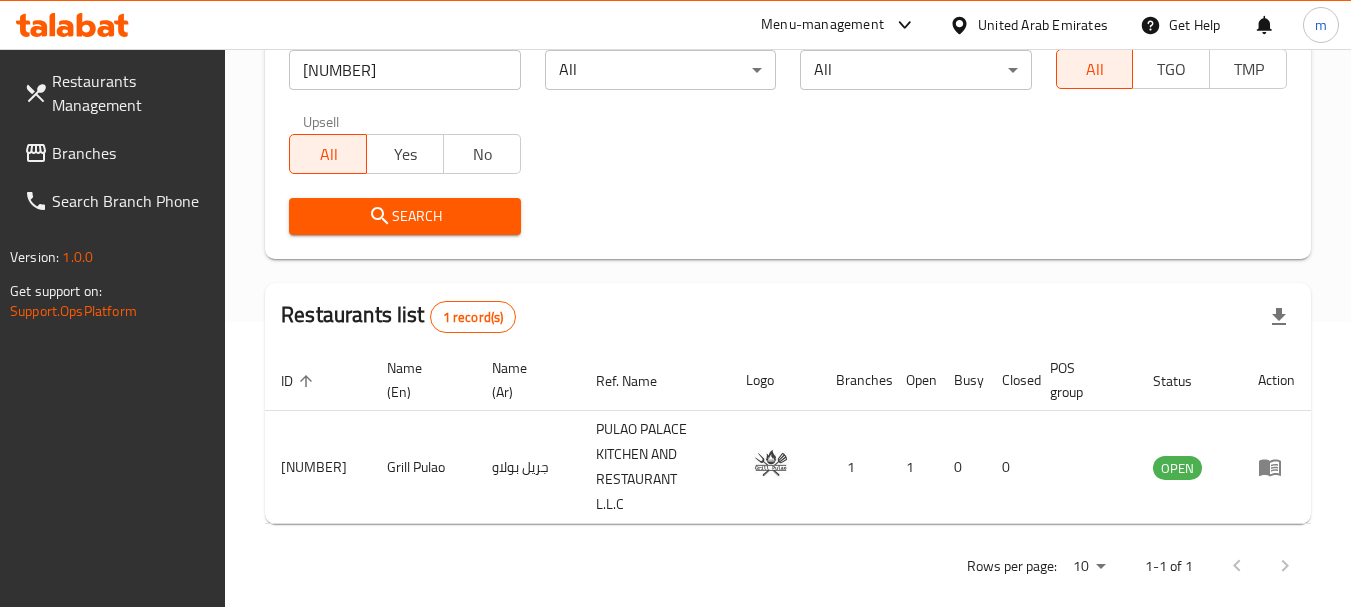 click 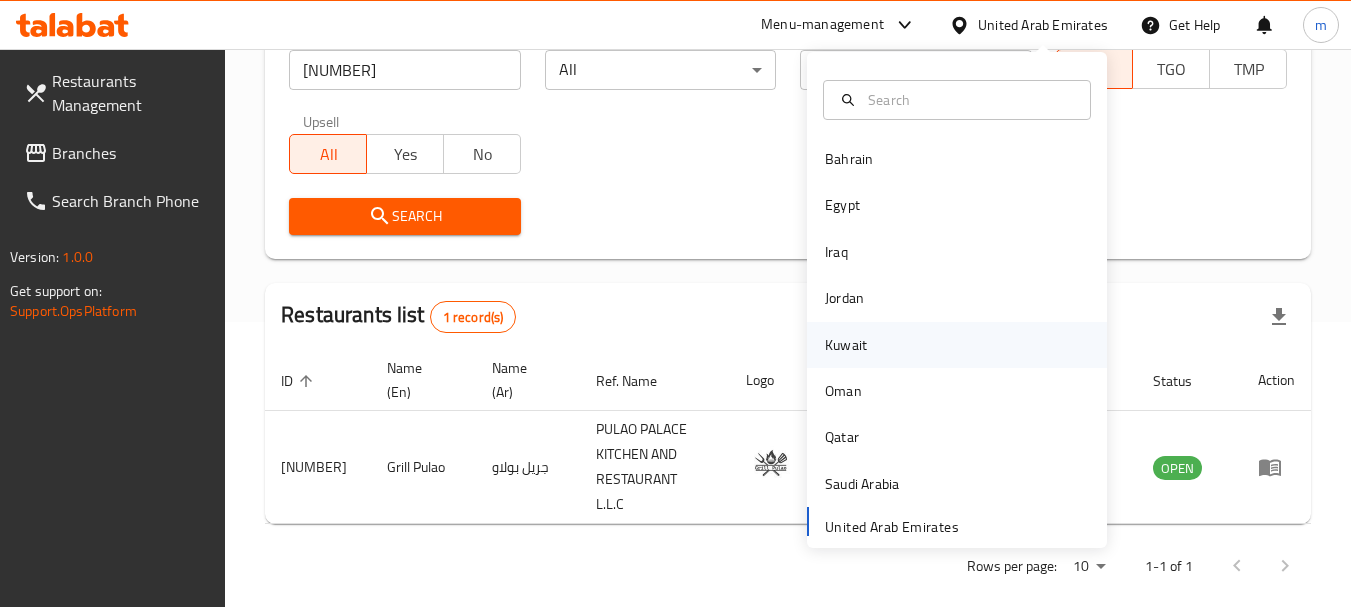 click on "Kuwait" at bounding box center (846, 345) 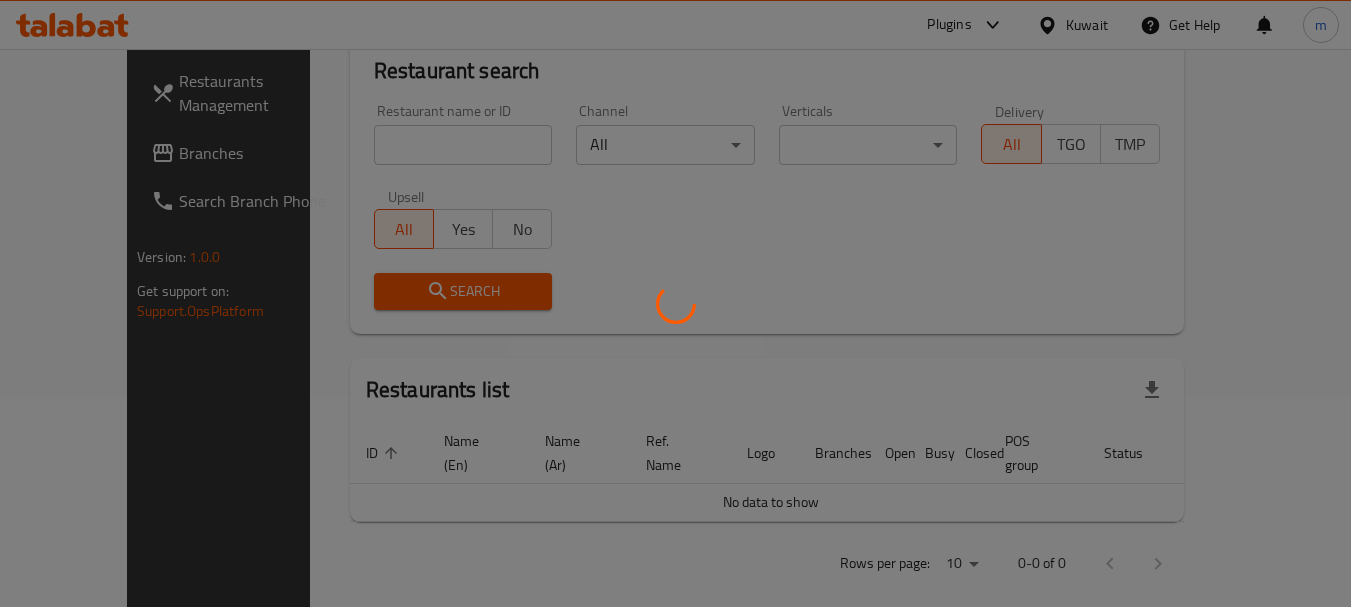 scroll, scrollTop: 285, scrollLeft: 0, axis: vertical 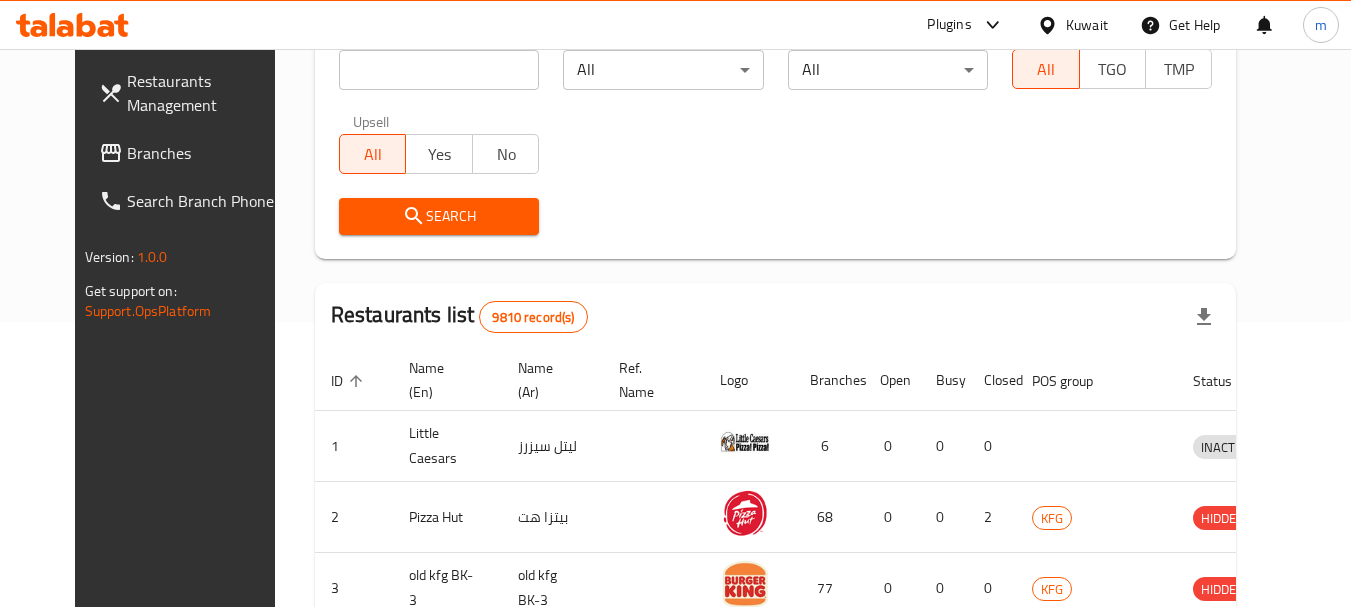 click on "Branches" at bounding box center (206, 153) 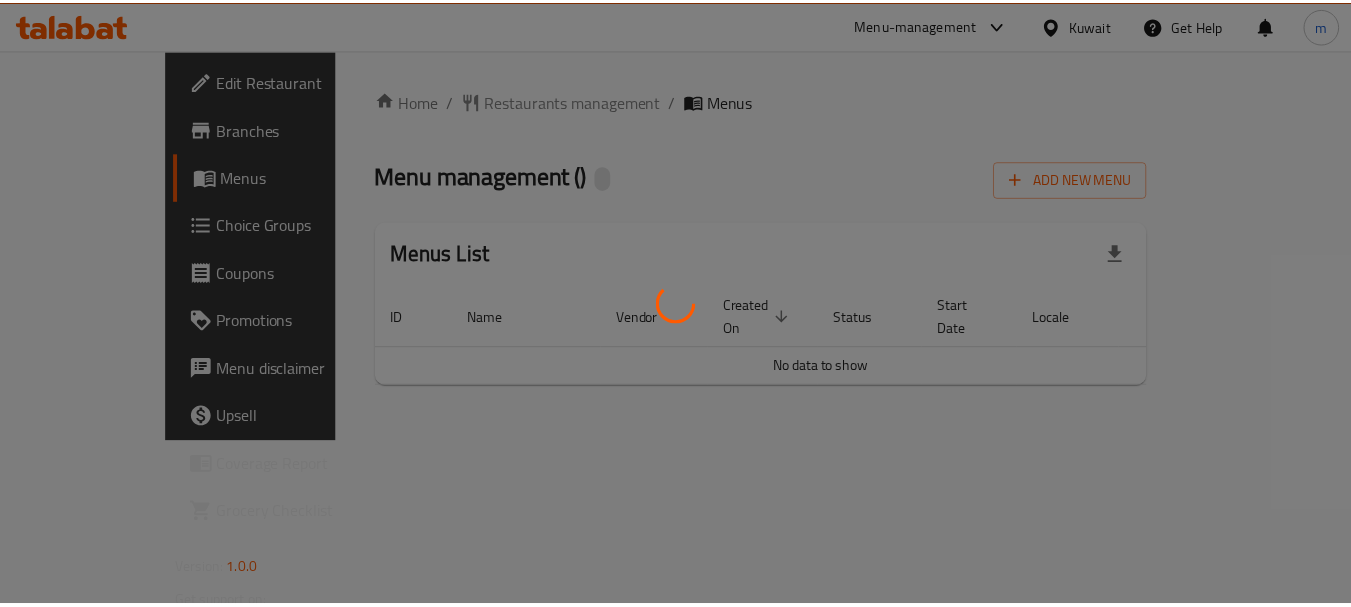 scroll, scrollTop: 0, scrollLeft: 0, axis: both 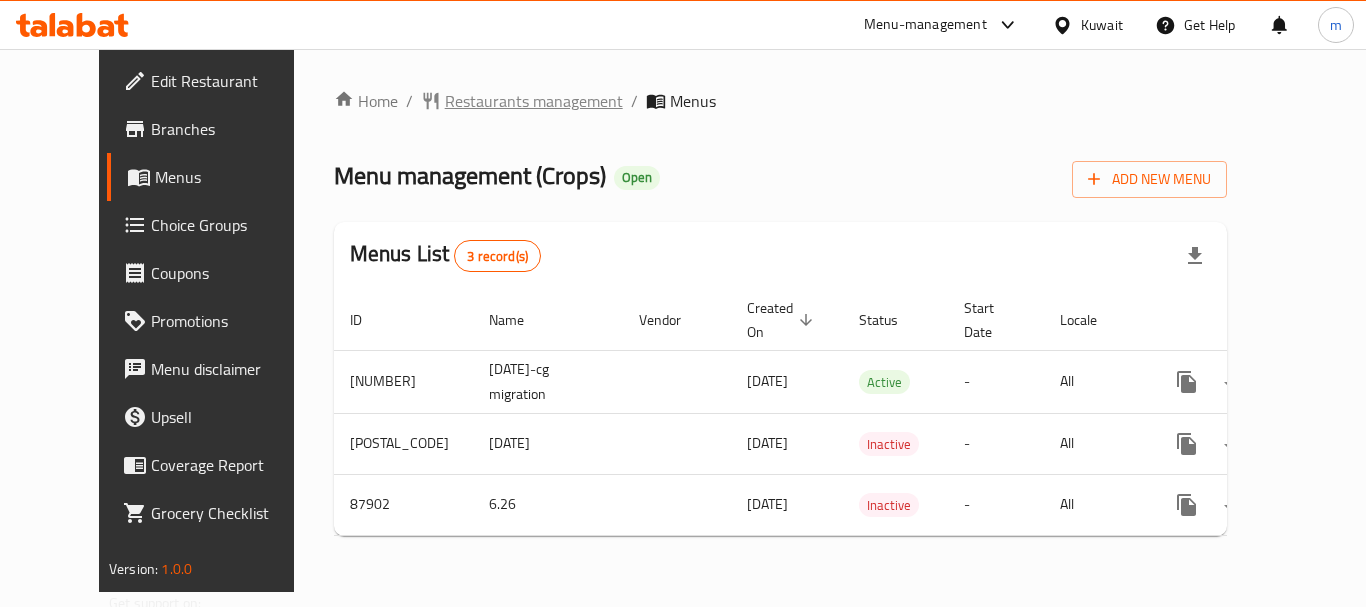 click on "Restaurants management" at bounding box center (534, 101) 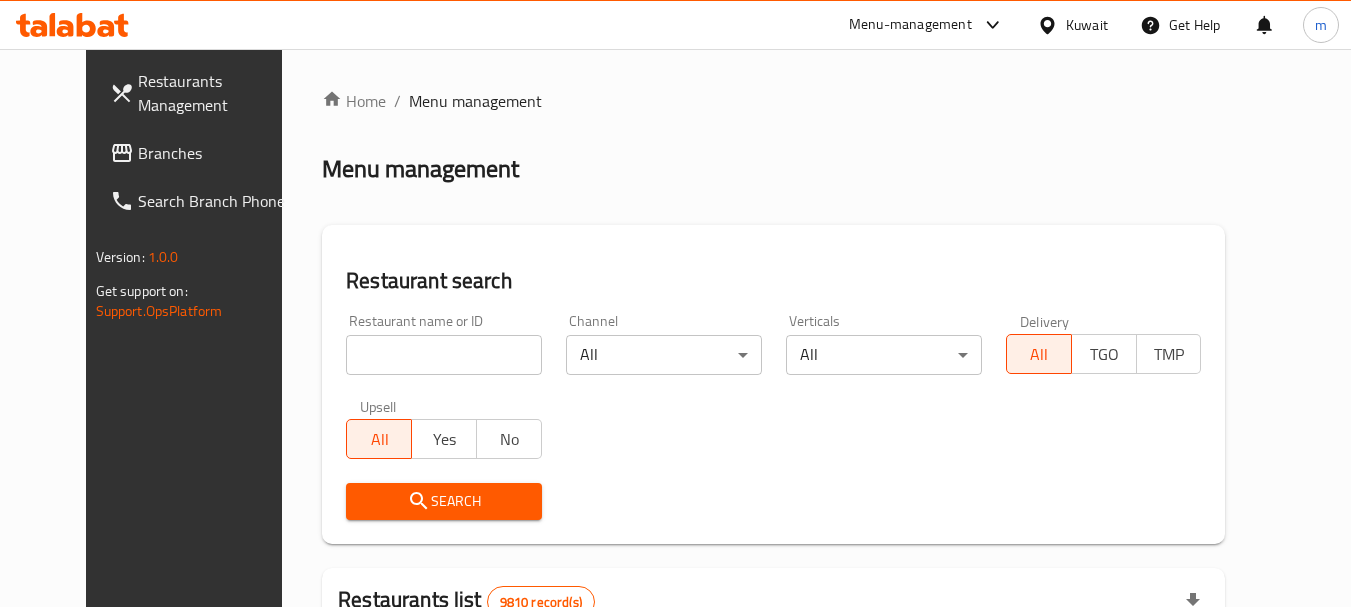 click at bounding box center [444, 355] 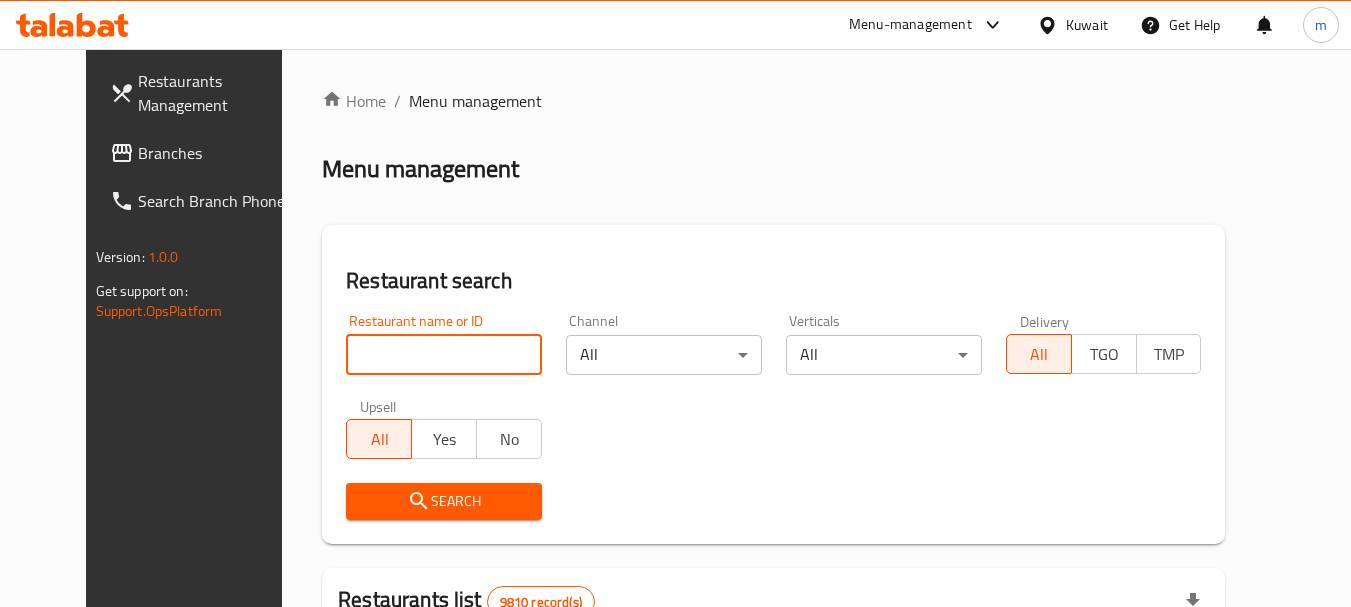 paste on "[NUMBER]" 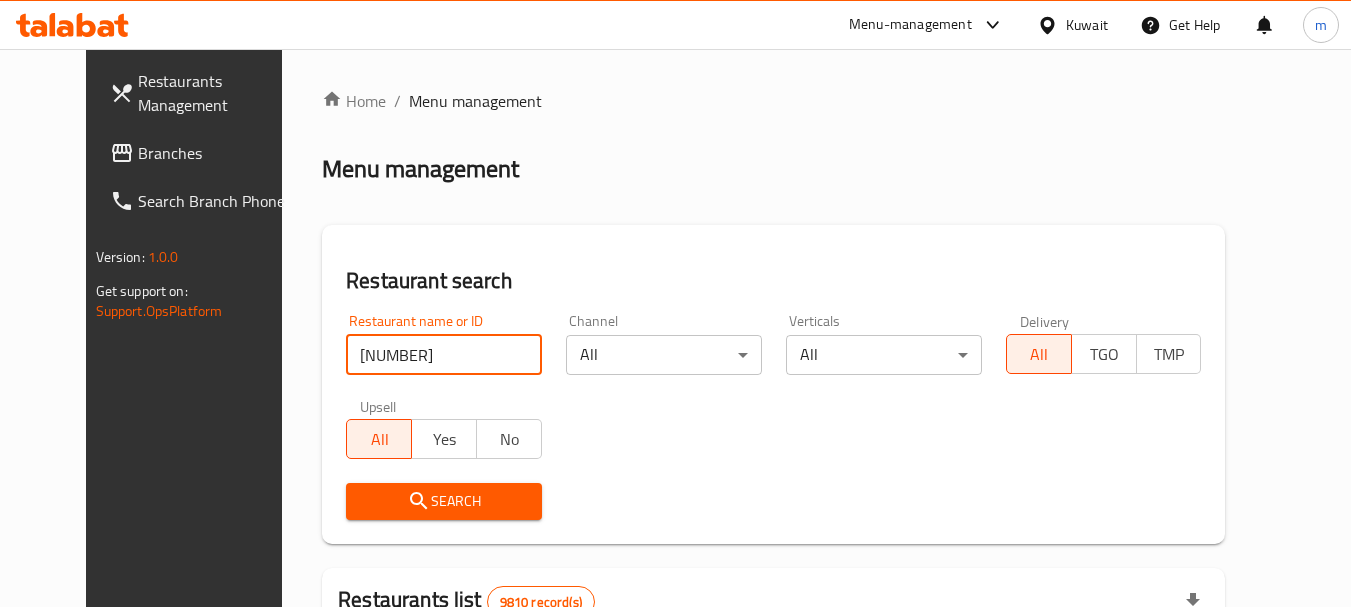 type on "[NUMBER]" 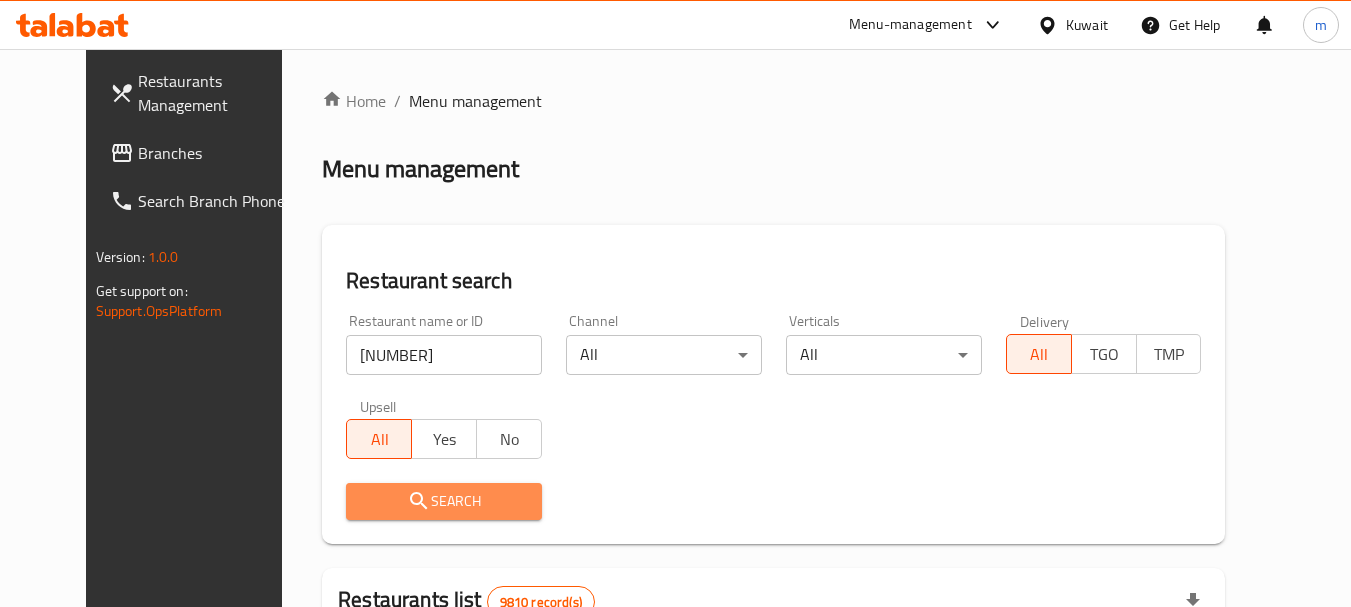 click on "Search" at bounding box center (444, 501) 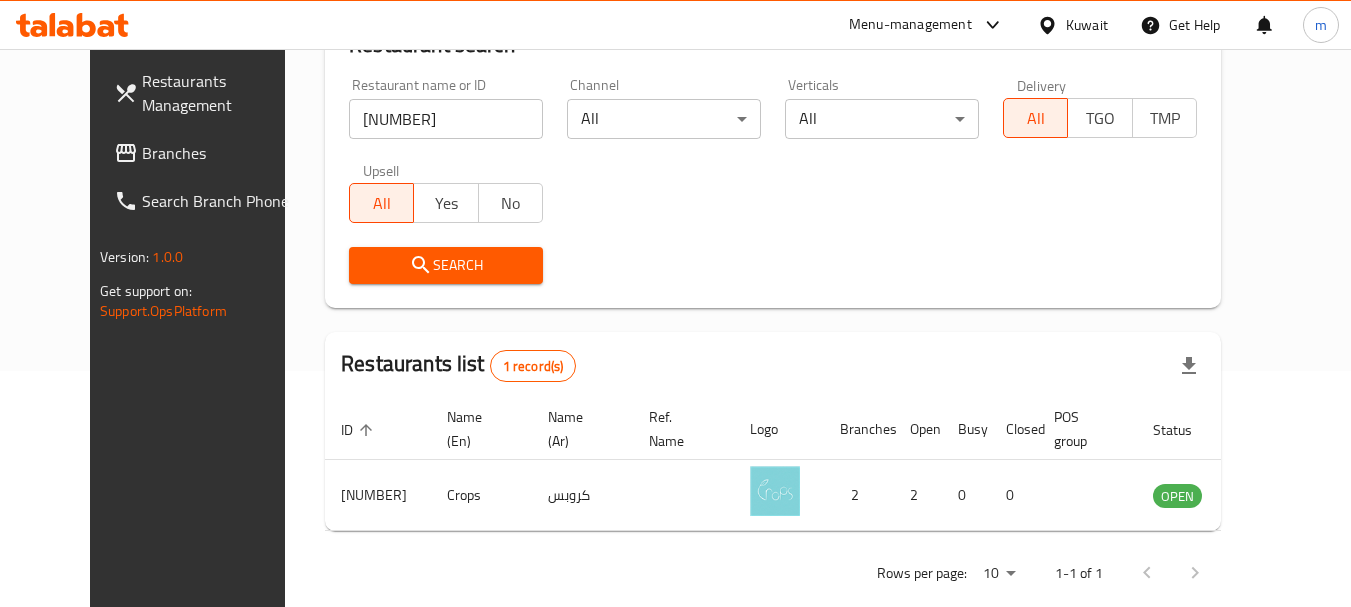 scroll, scrollTop: 268, scrollLeft: 0, axis: vertical 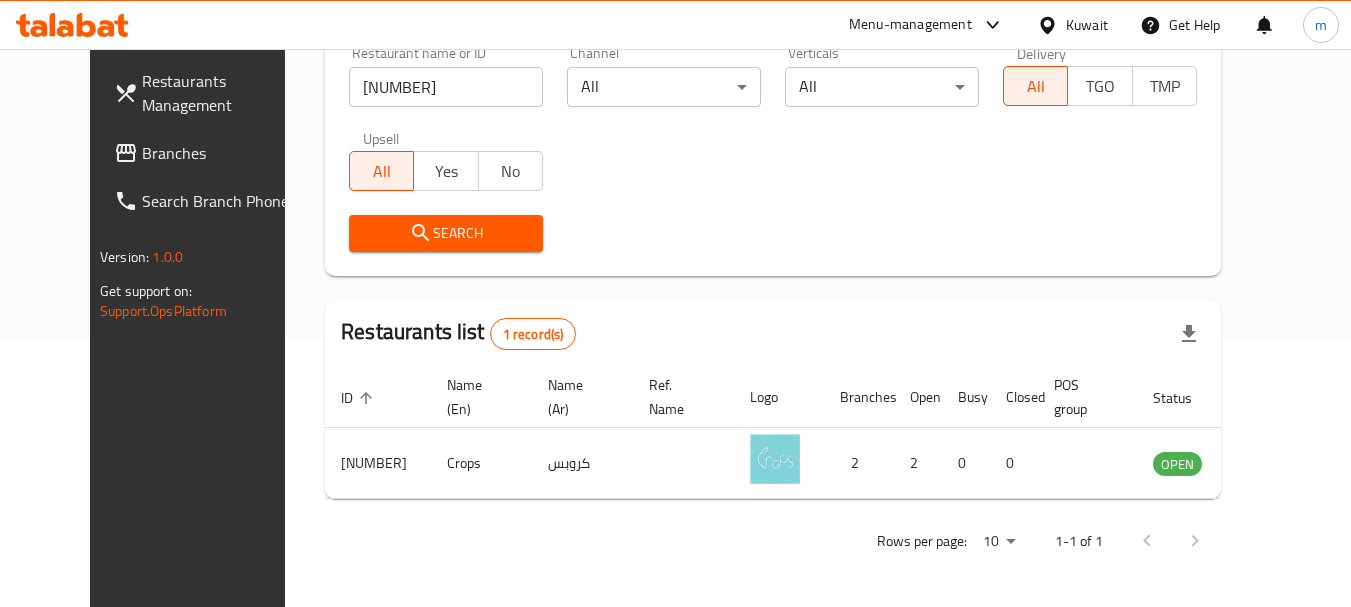 click 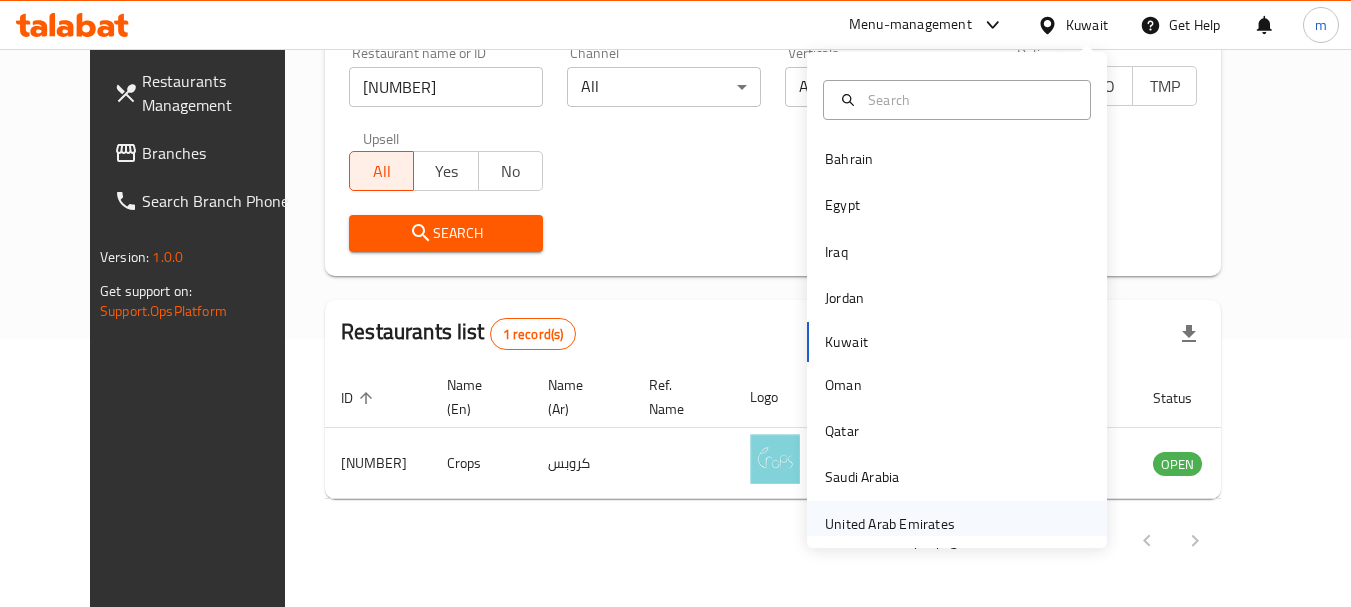 click on "United Arab Emirates" at bounding box center [890, 524] 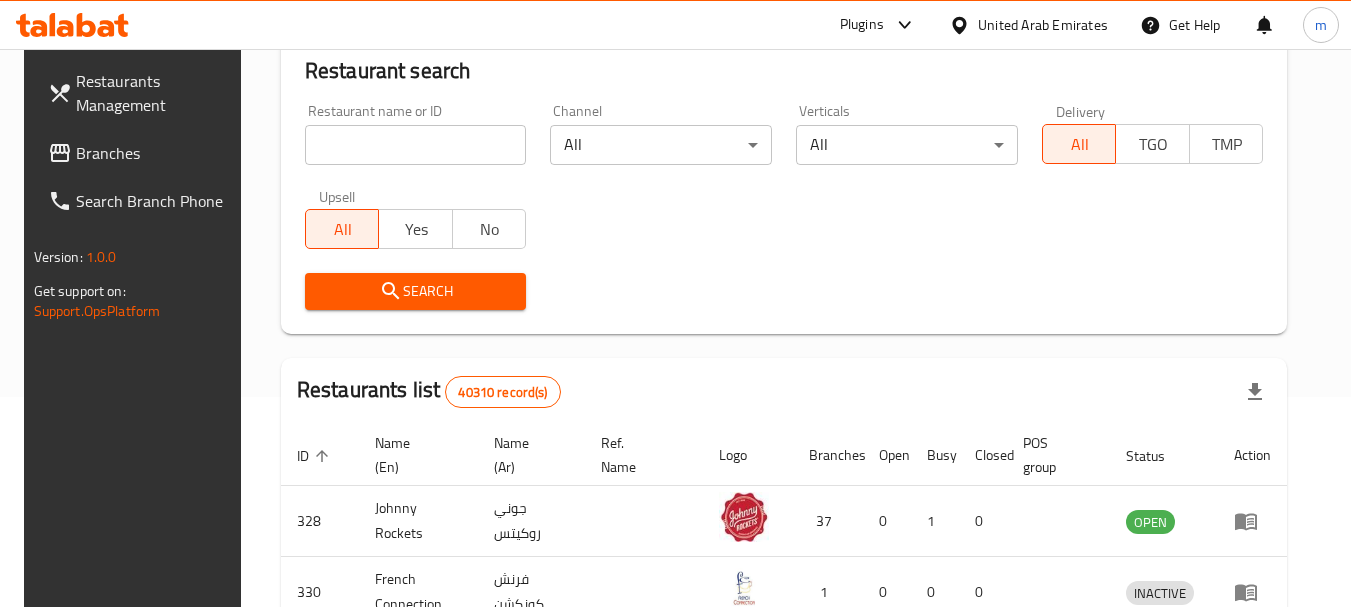 scroll, scrollTop: 268, scrollLeft: 0, axis: vertical 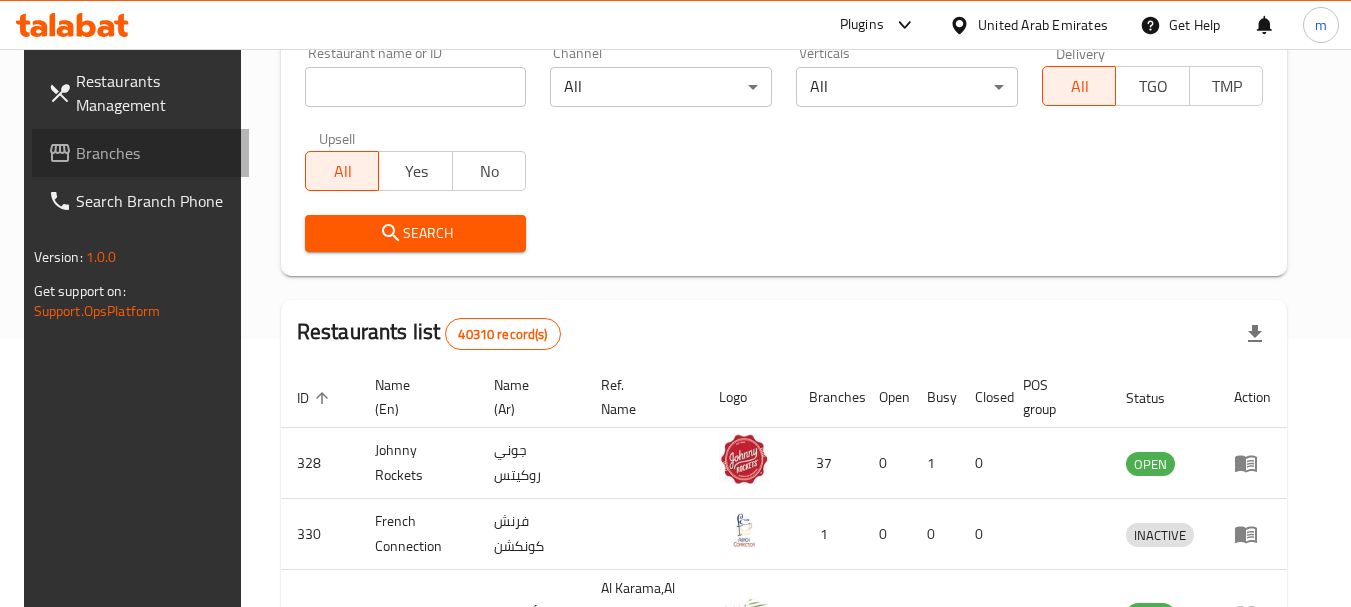 click on "Branches" at bounding box center (155, 153) 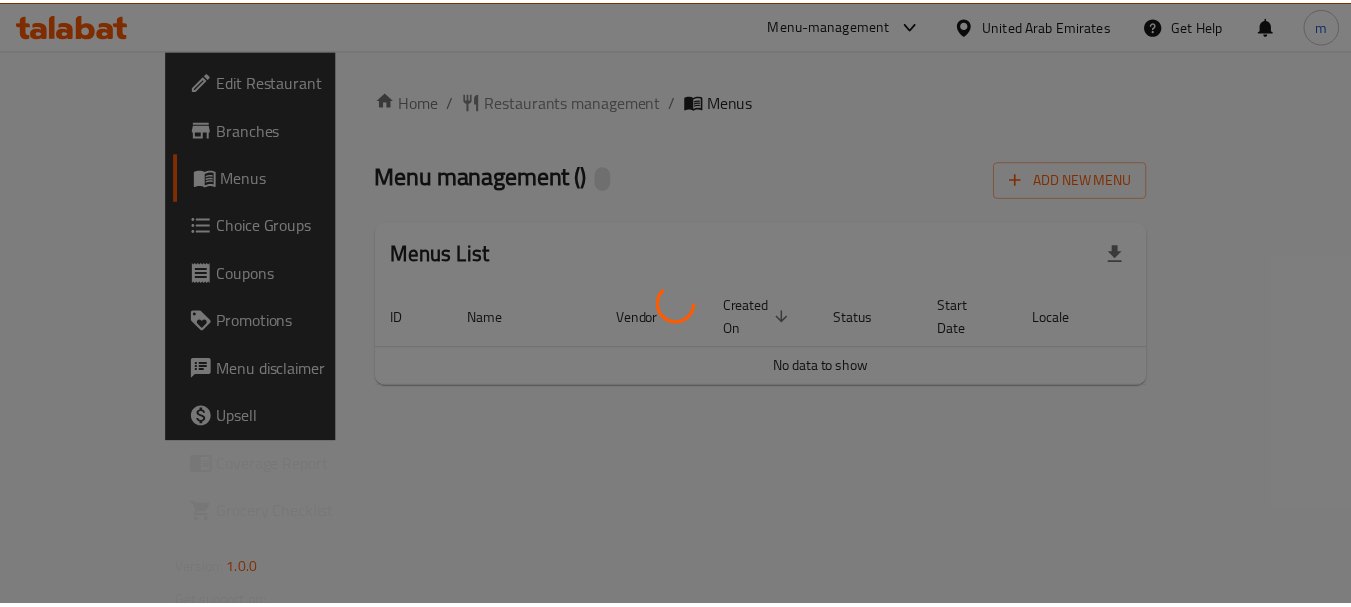 scroll, scrollTop: 0, scrollLeft: 0, axis: both 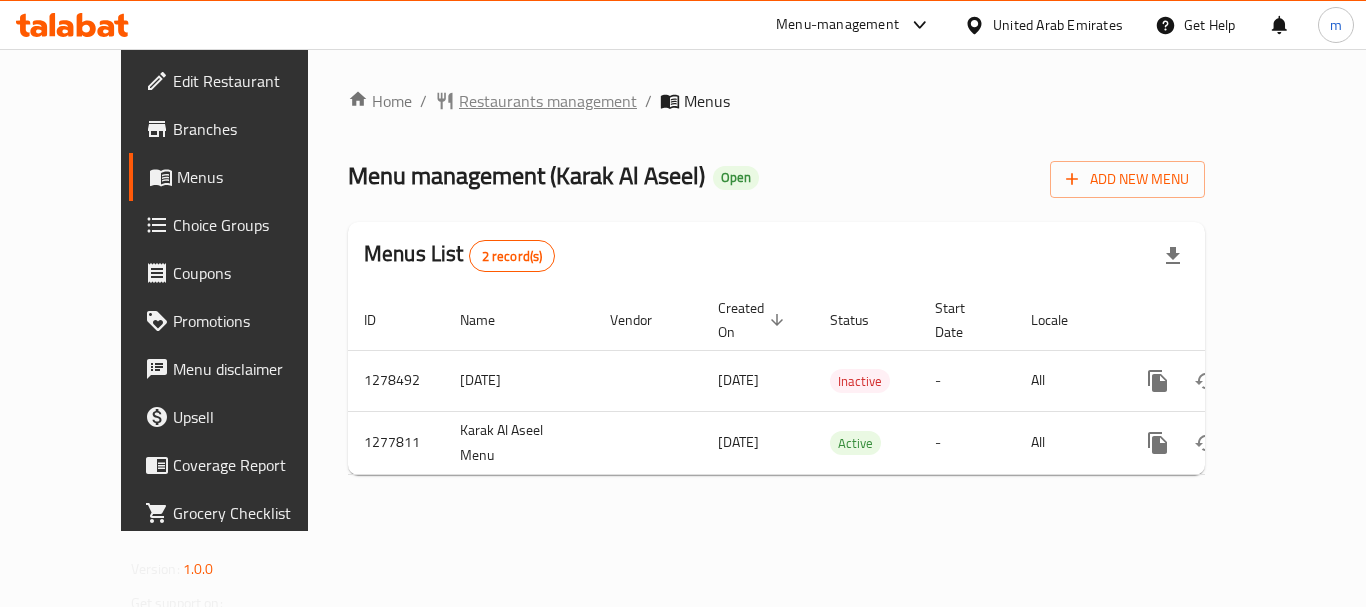 click on "Restaurants management" at bounding box center [548, 101] 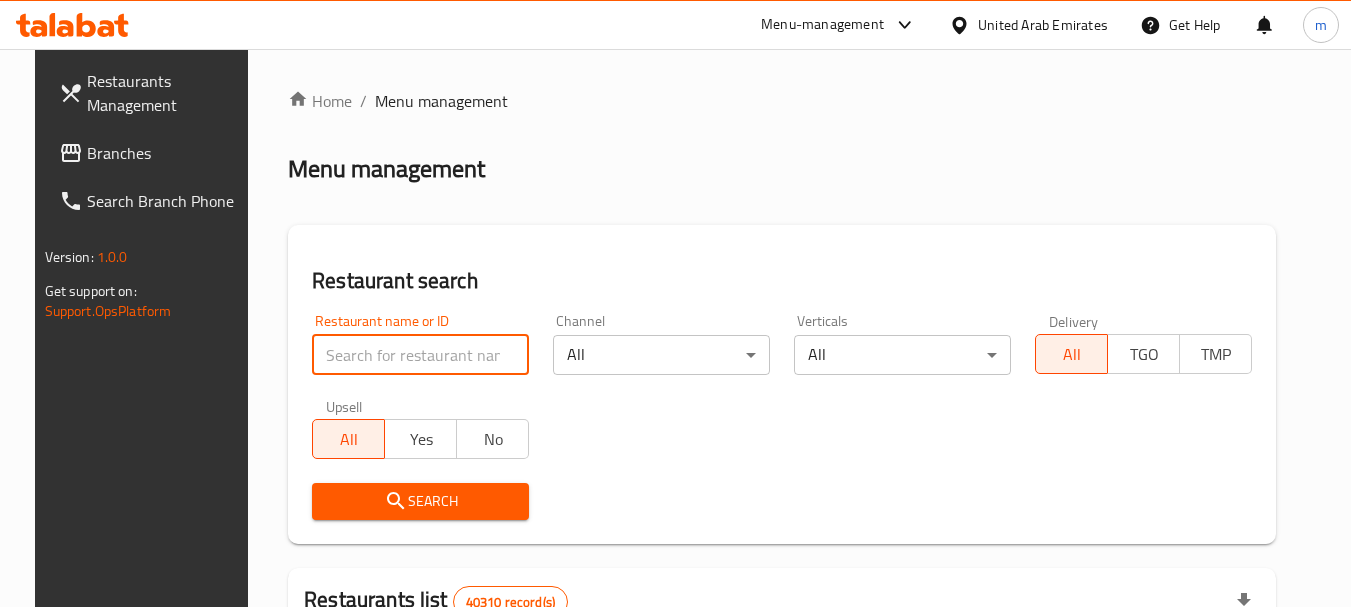 click at bounding box center (420, 355) 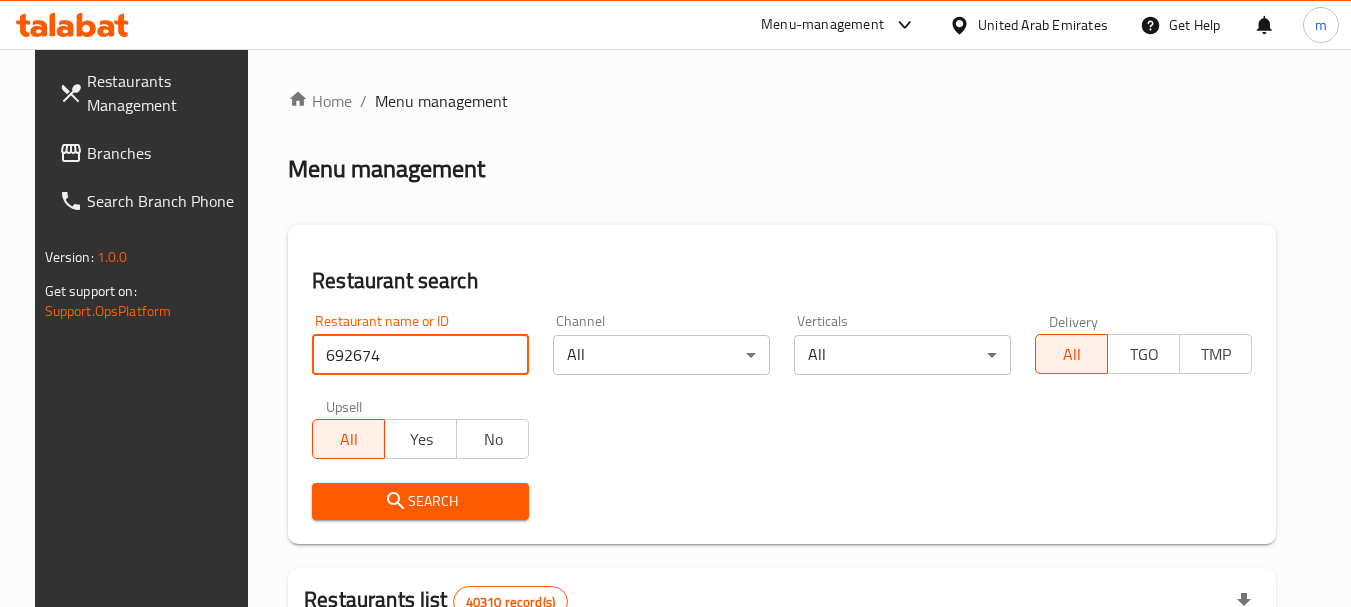 type on "692674" 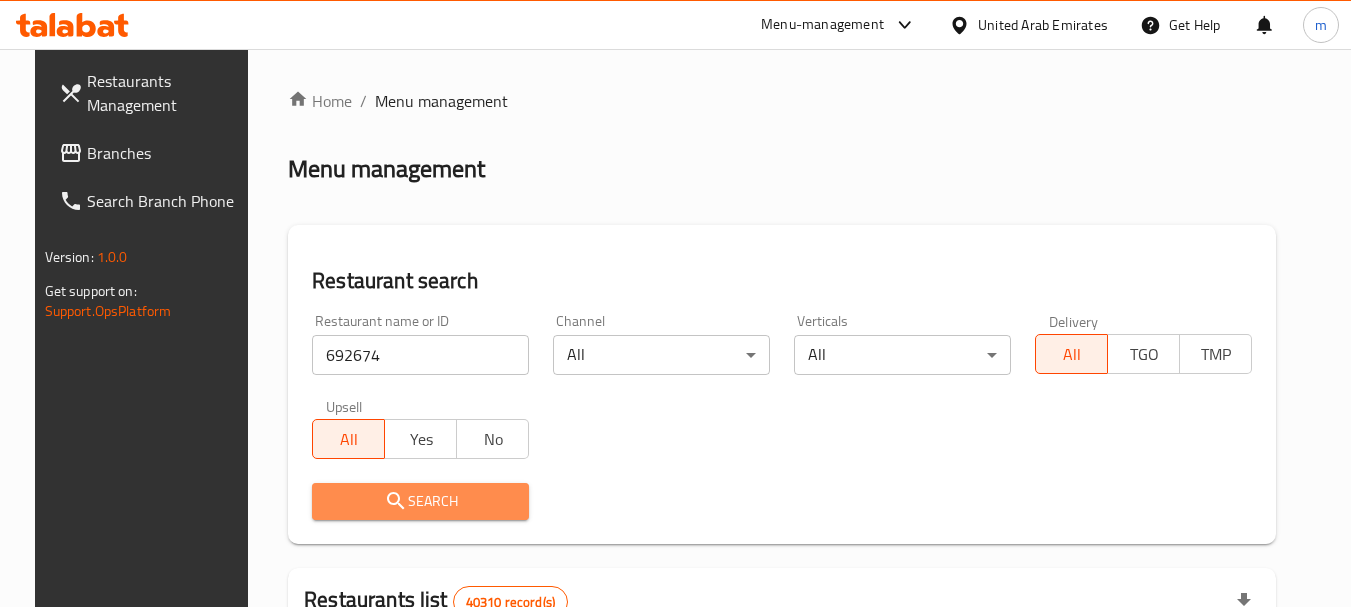 click on "Search" at bounding box center [420, 501] 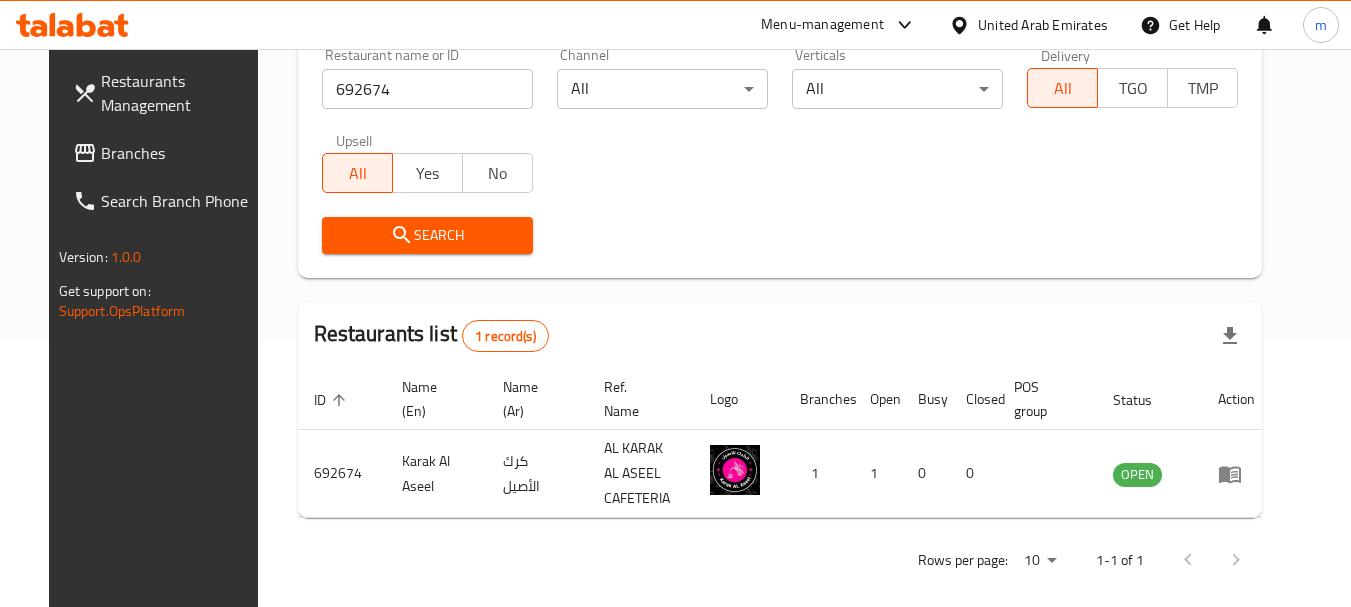 scroll, scrollTop: 268, scrollLeft: 0, axis: vertical 